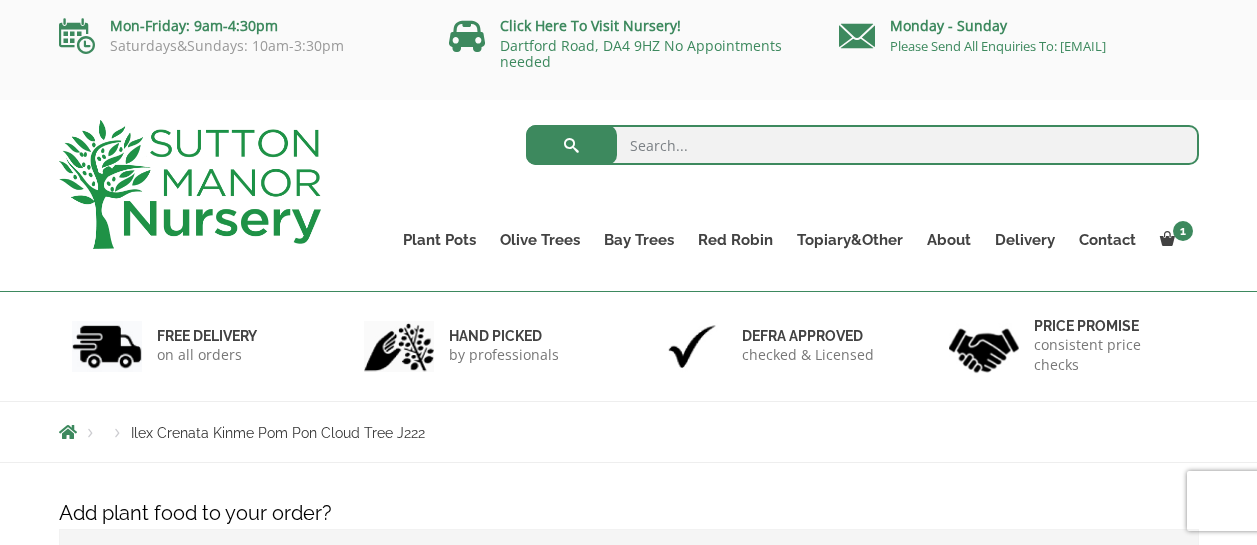 scroll, scrollTop: 0, scrollLeft: 0, axis: both 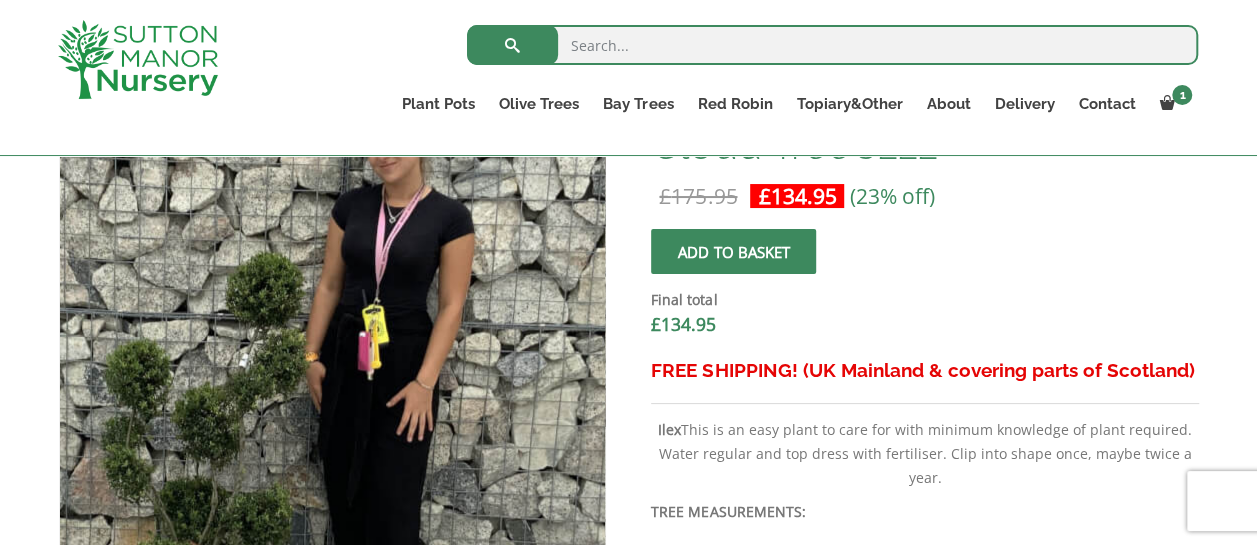 click at bounding box center [270, 421] 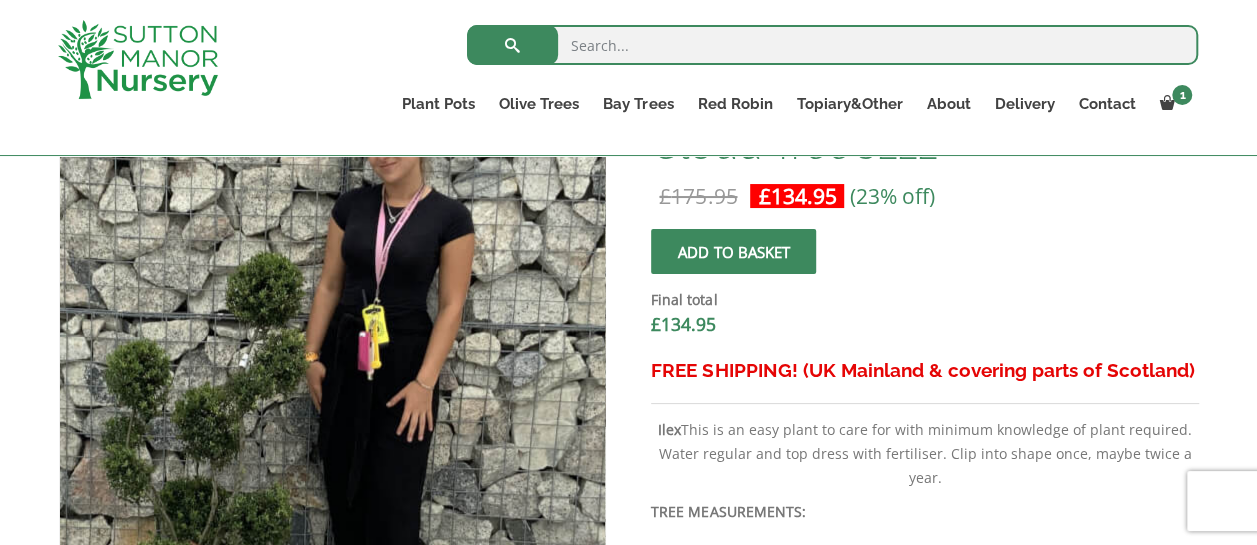 click at bounding box center [270, 421] 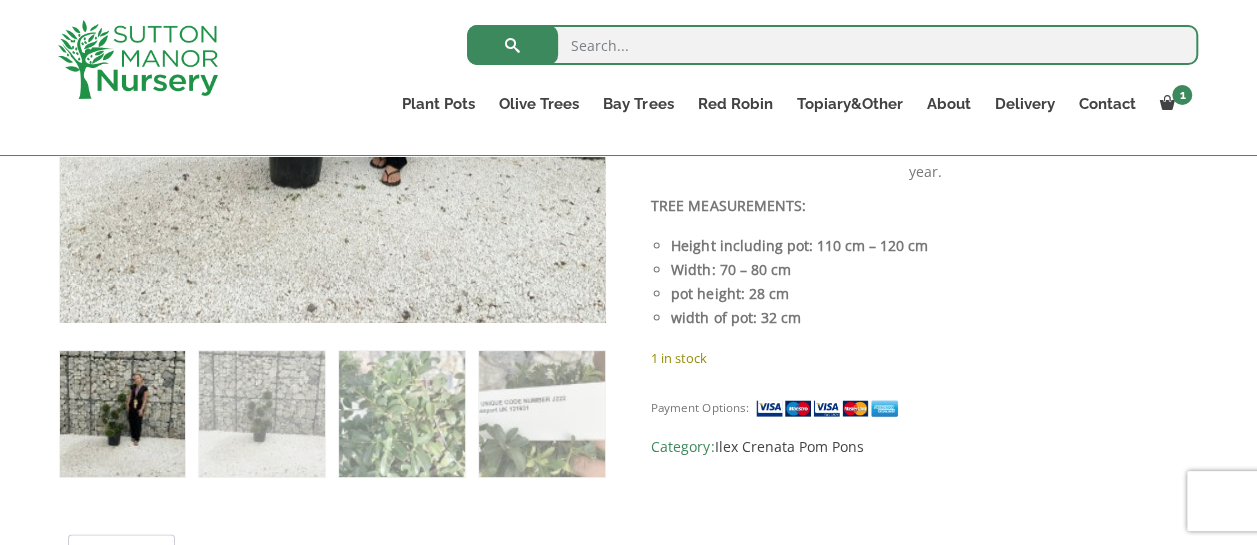 scroll, scrollTop: 1000, scrollLeft: 0, axis: vertical 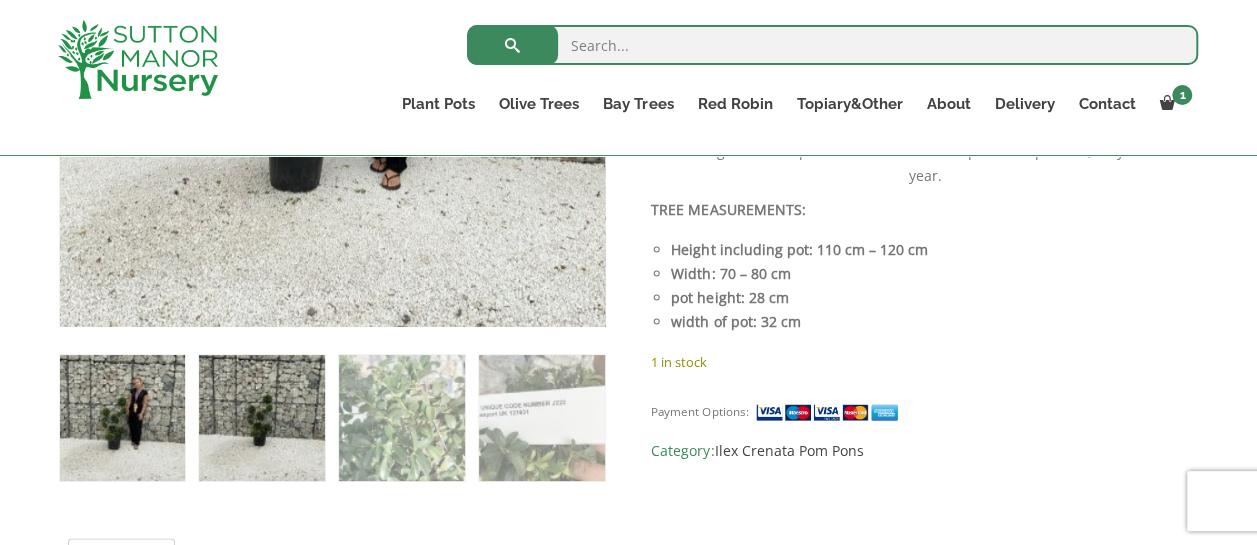 click at bounding box center (261, 417) 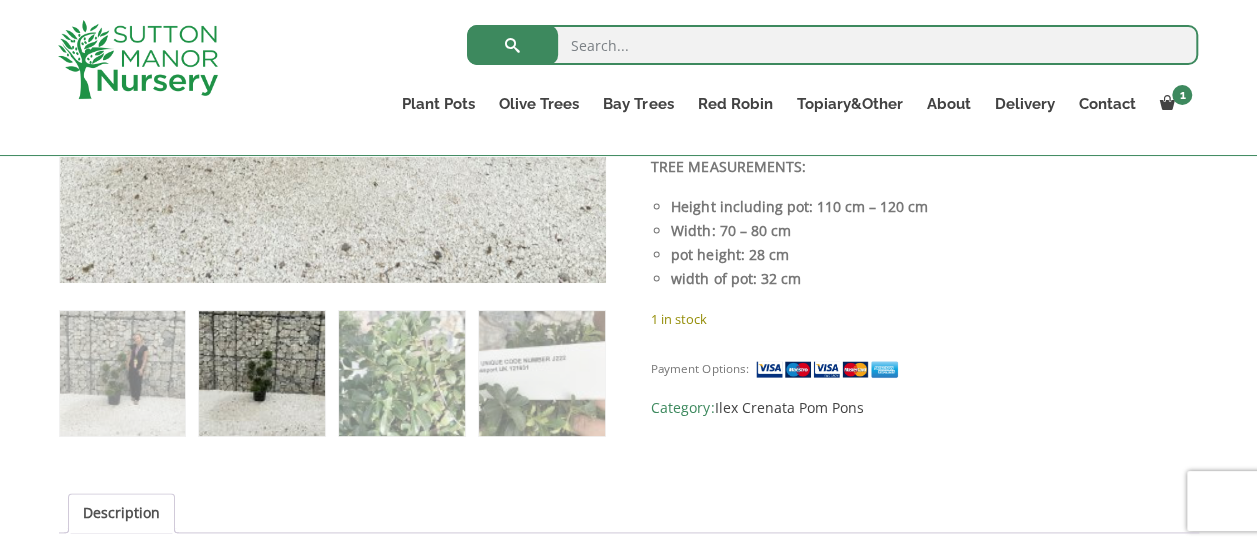 scroll, scrollTop: 1048, scrollLeft: 0, axis: vertical 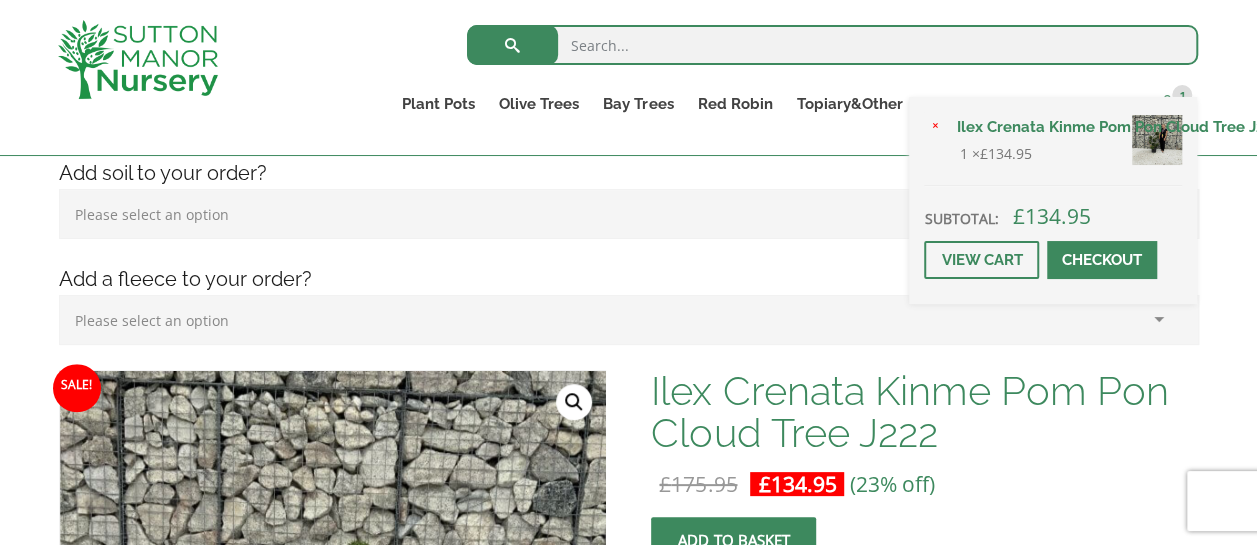 click on "1" at bounding box center (1182, 95) 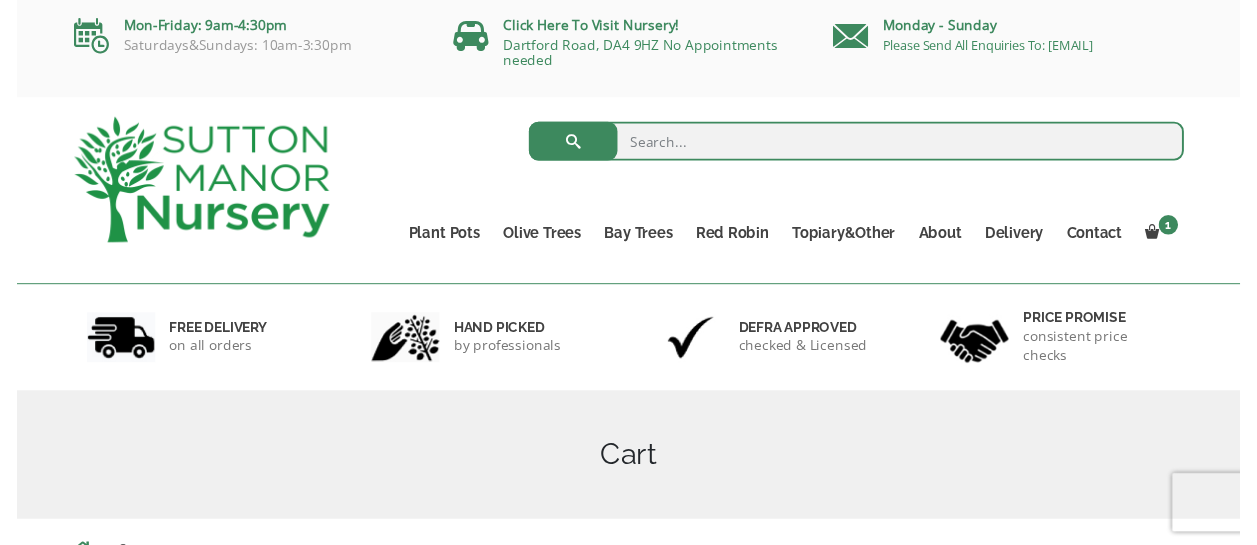 scroll, scrollTop: 0, scrollLeft: 0, axis: both 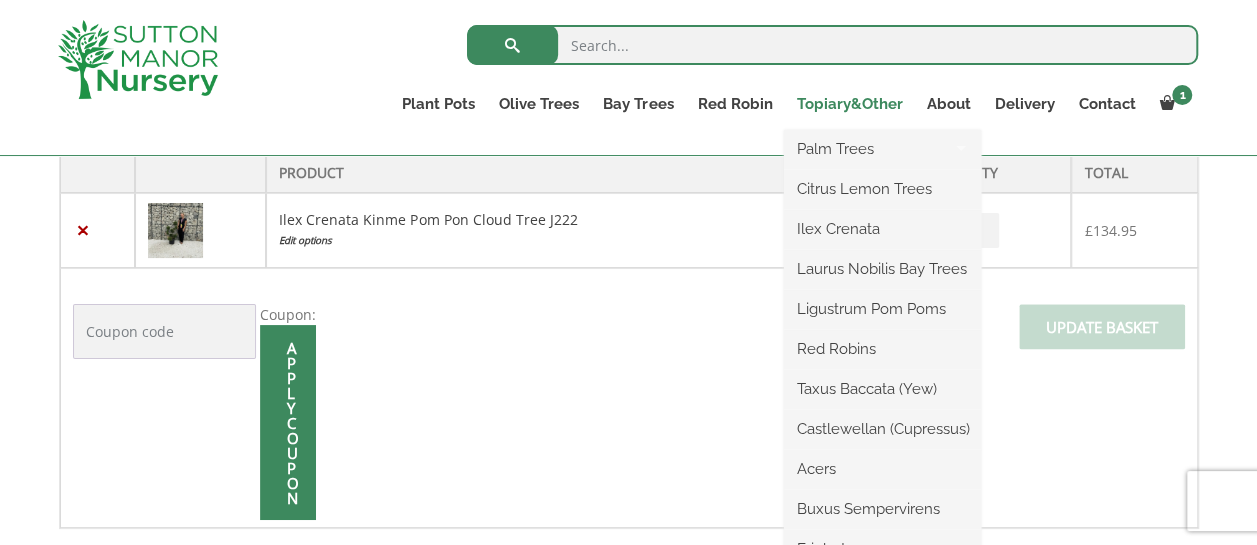 click on "Topiary&Other" at bounding box center [849, 104] 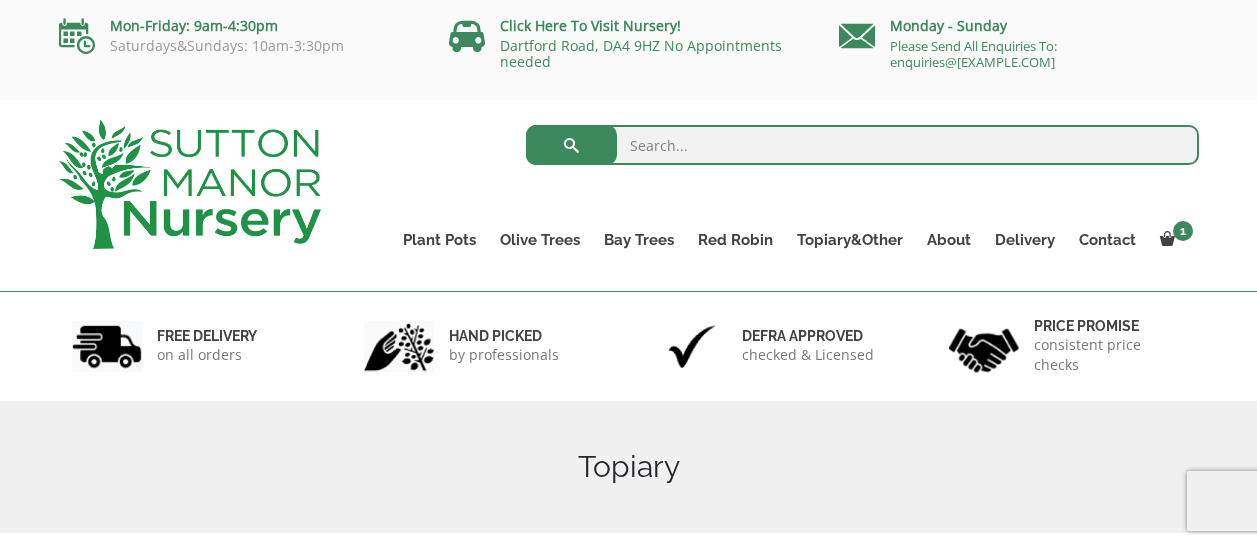 scroll, scrollTop: 0, scrollLeft: 0, axis: both 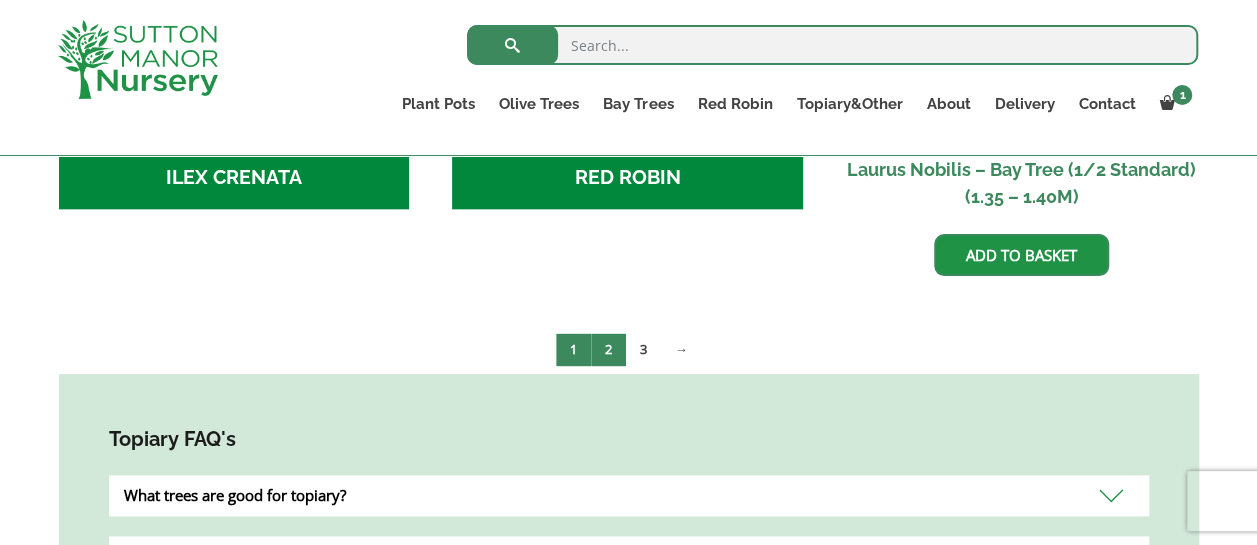 click on "2" at bounding box center (608, 349) 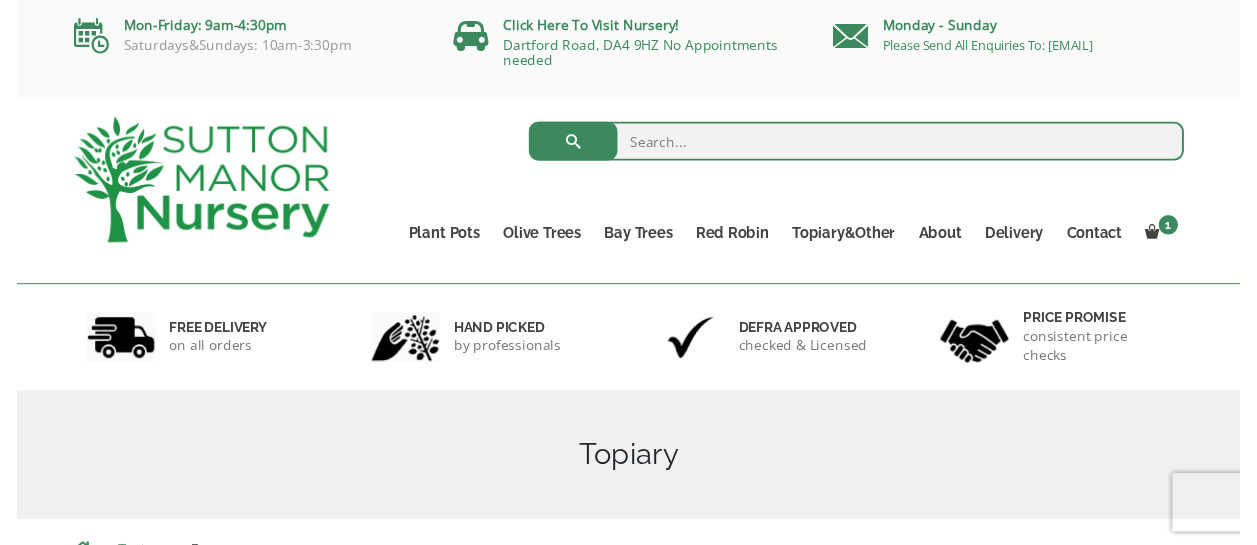 scroll, scrollTop: 0, scrollLeft: 0, axis: both 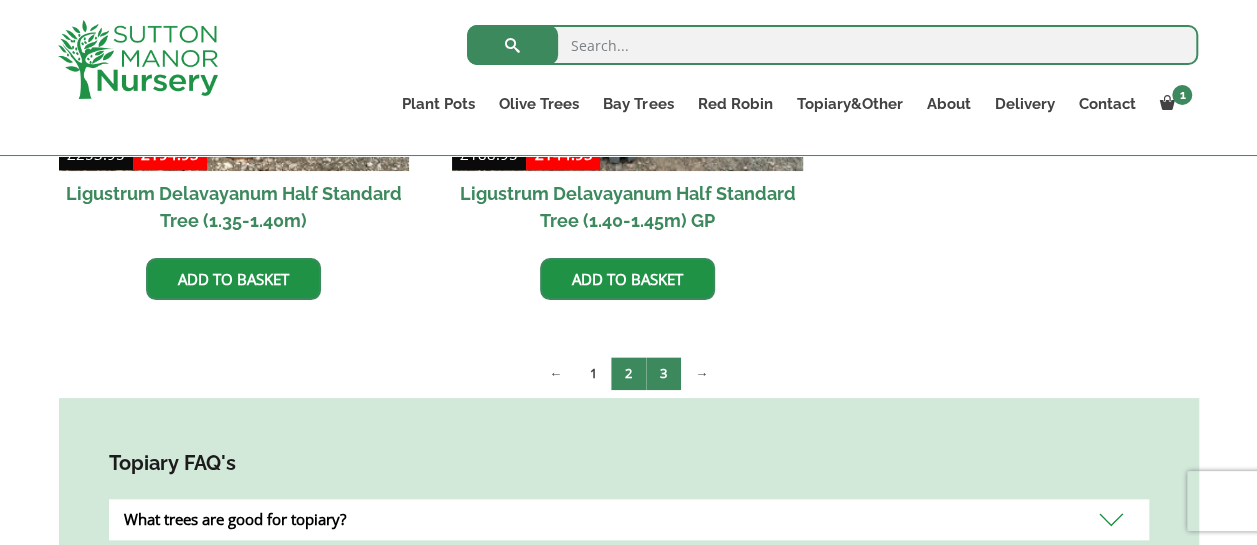 click on "3" at bounding box center (663, 373) 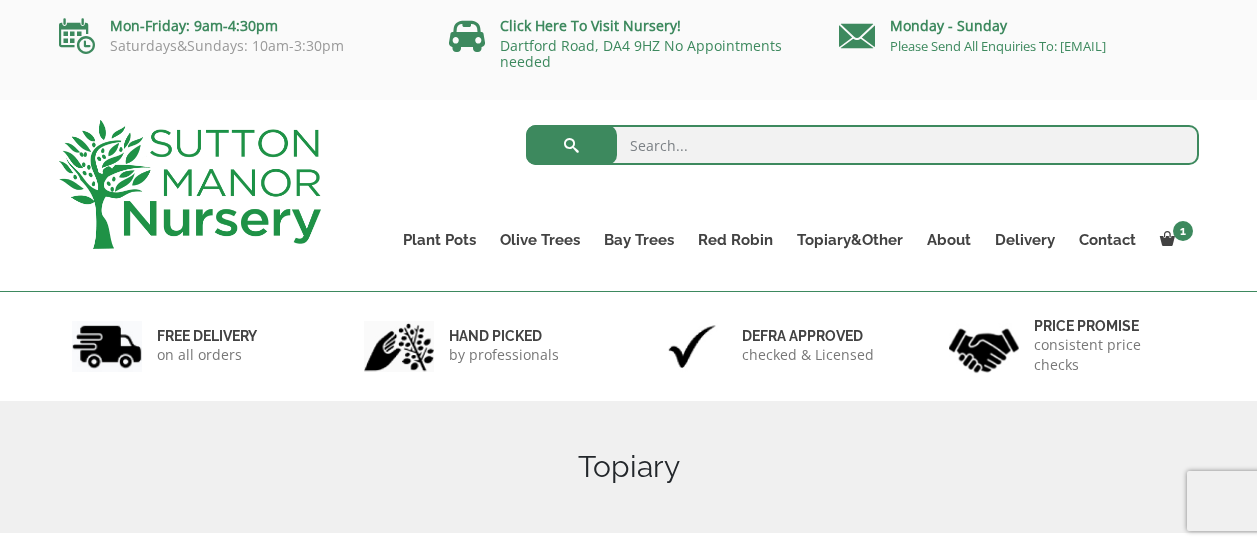 scroll, scrollTop: 0, scrollLeft: 0, axis: both 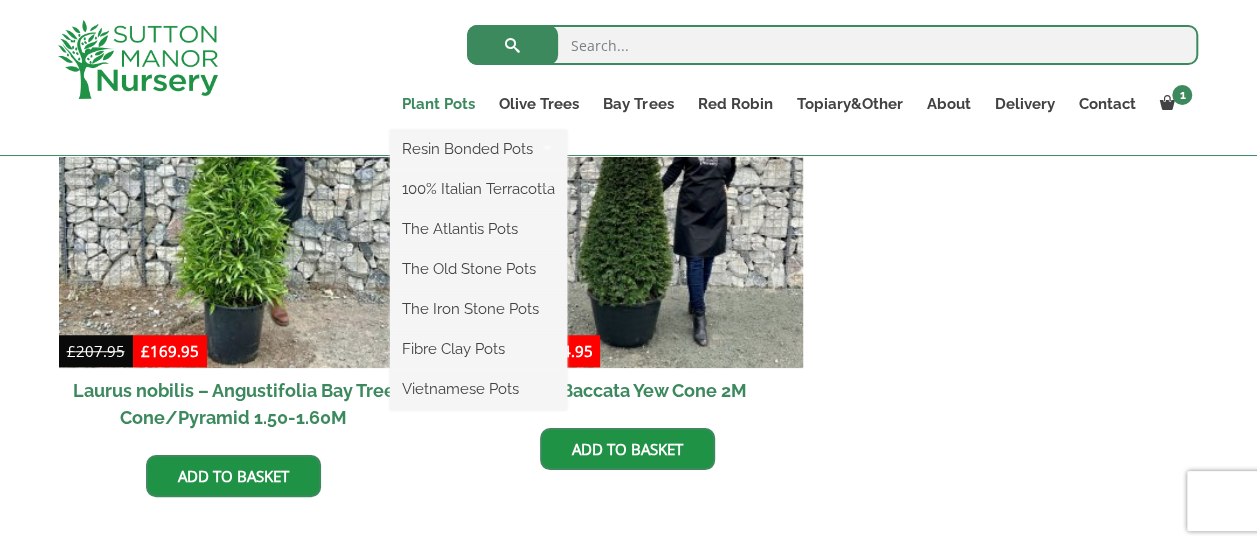 click on "Plant Pots" at bounding box center [438, 104] 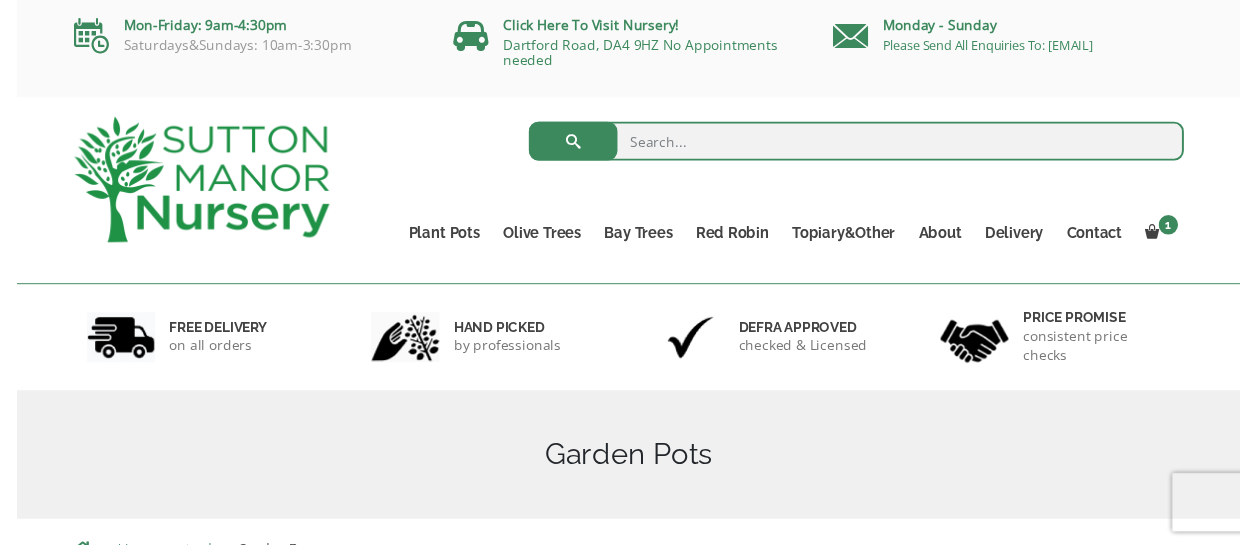 scroll, scrollTop: 0, scrollLeft: 0, axis: both 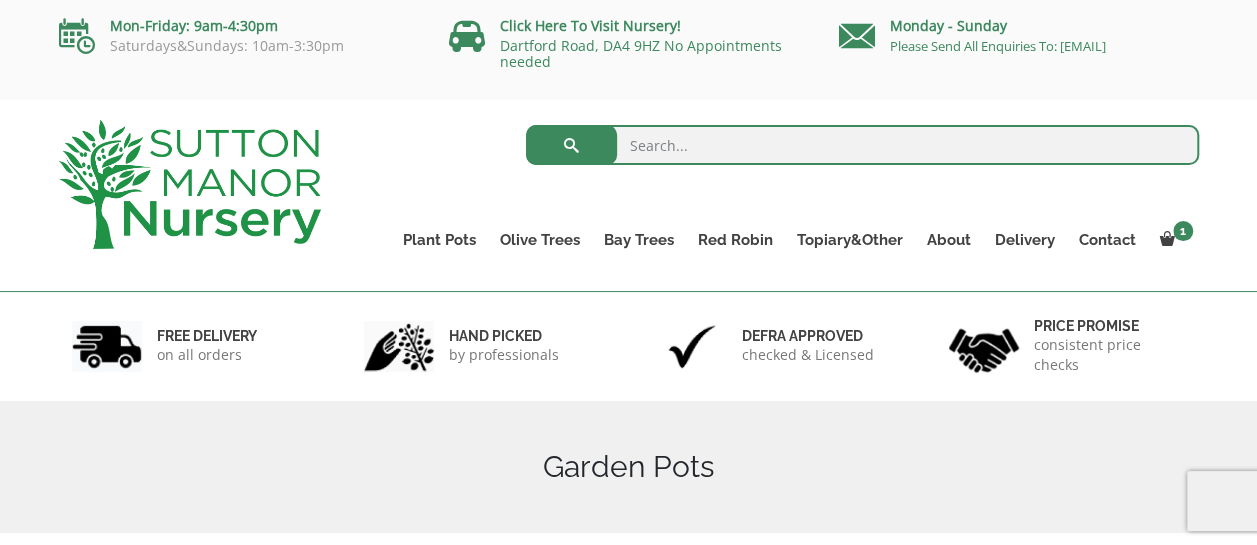 click on "Search for:" at bounding box center (862, 150) 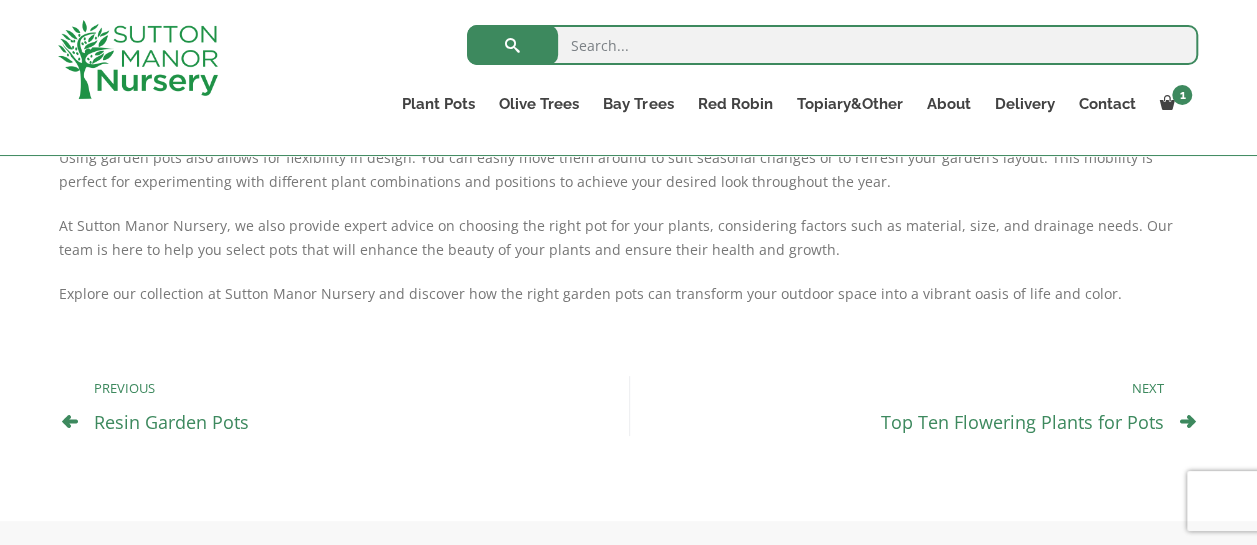 scroll, scrollTop: 1142, scrollLeft: 0, axis: vertical 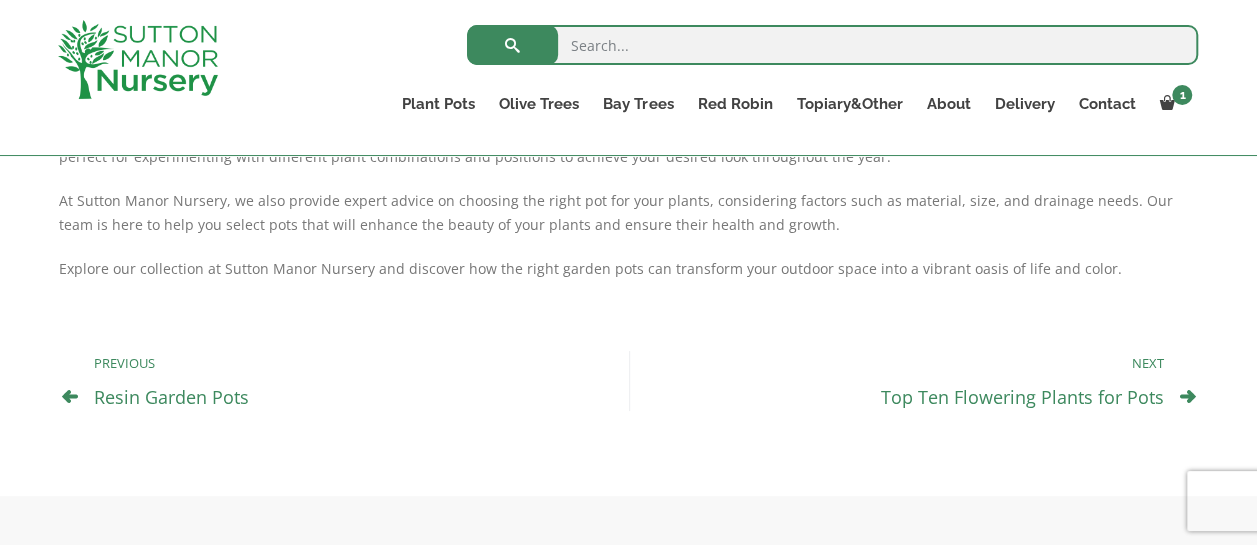 click on "Resin Garden Pots" at bounding box center [171, 397] 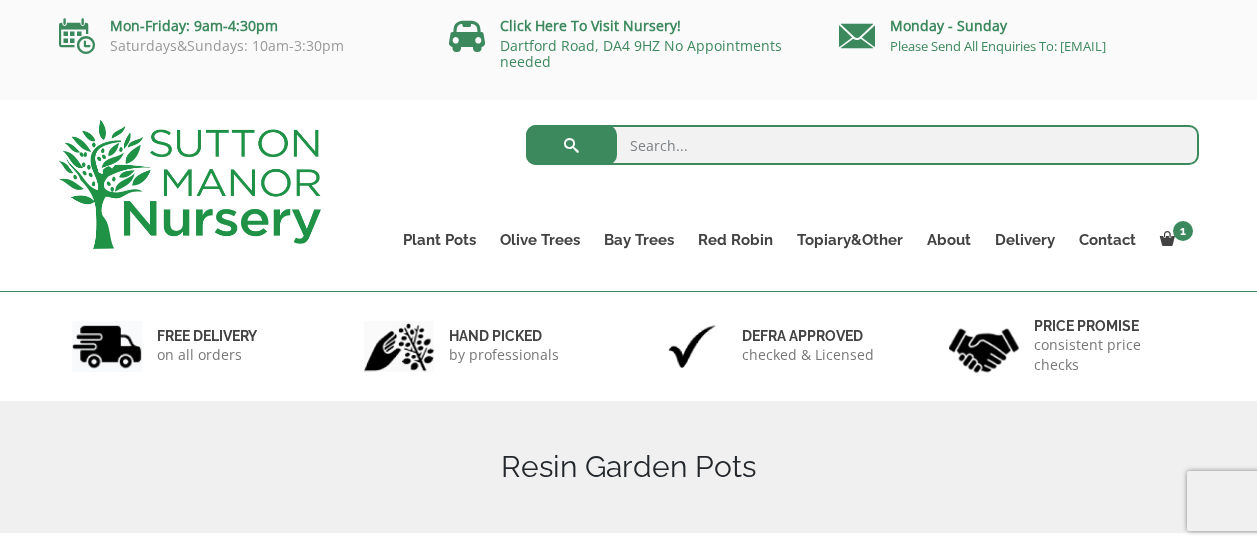 scroll, scrollTop: 0, scrollLeft: 0, axis: both 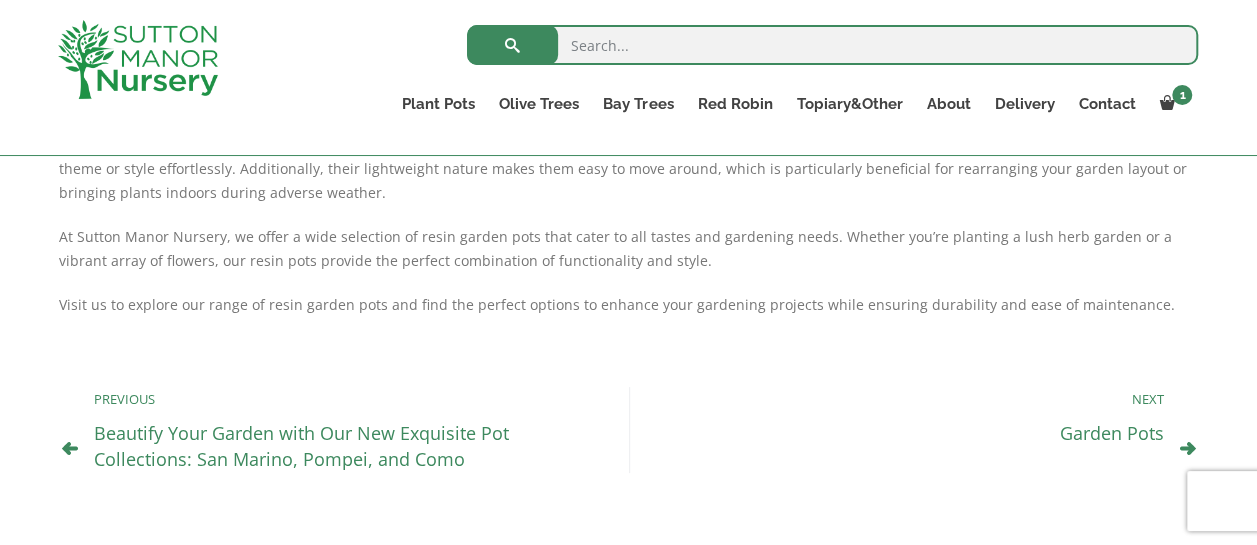 click on "Garden Pots" at bounding box center [1112, 433] 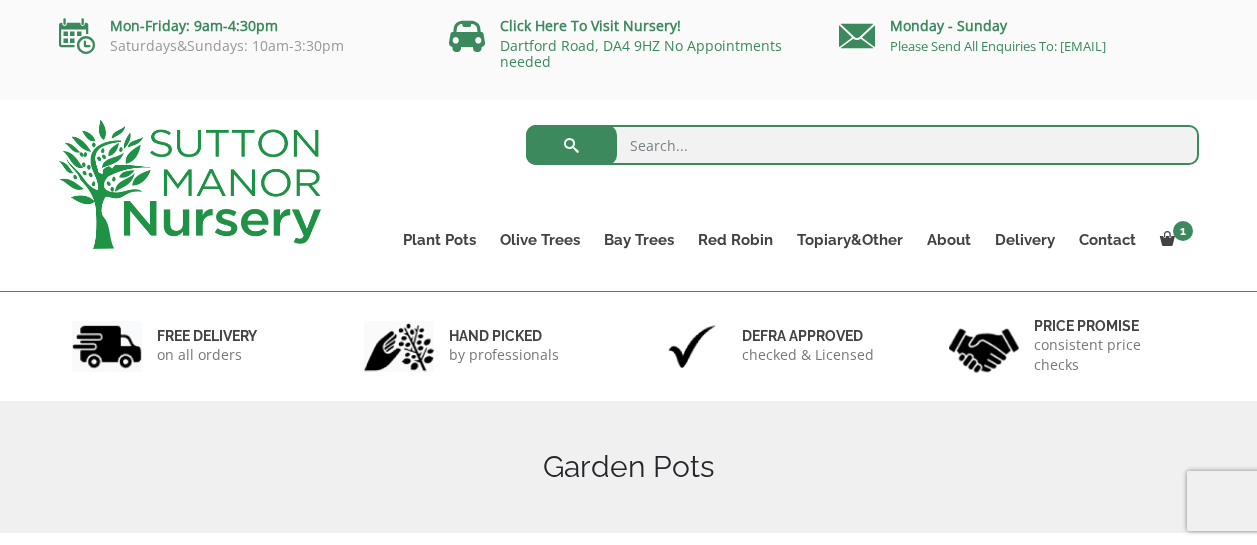 scroll, scrollTop: 0, scrollLeft: 0, axis: both 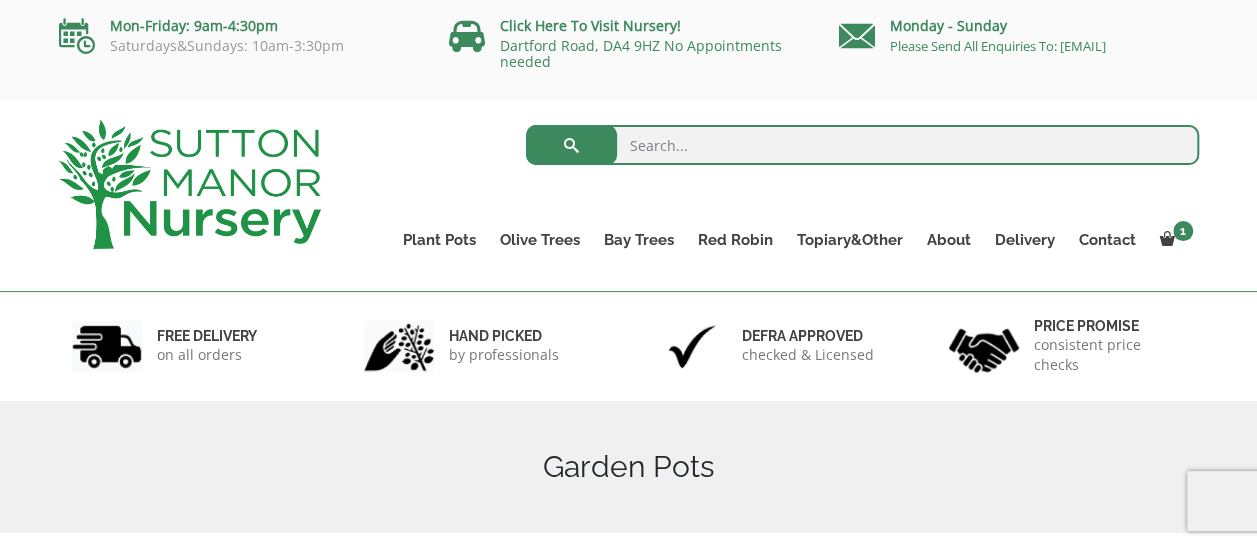 click at bounding box center (862, 145) 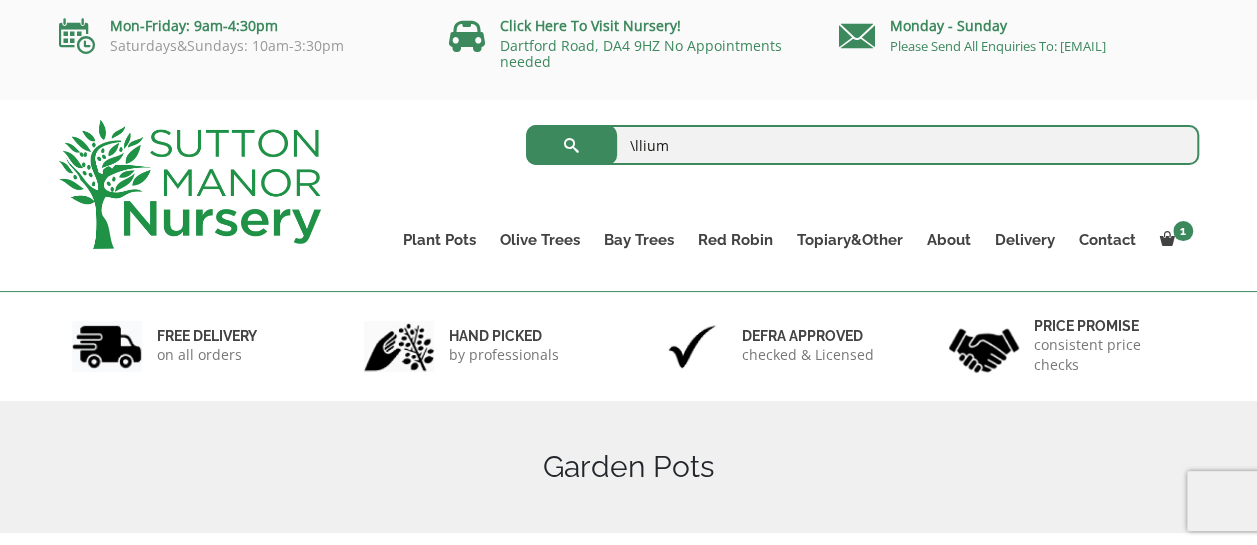 type on "\llium" 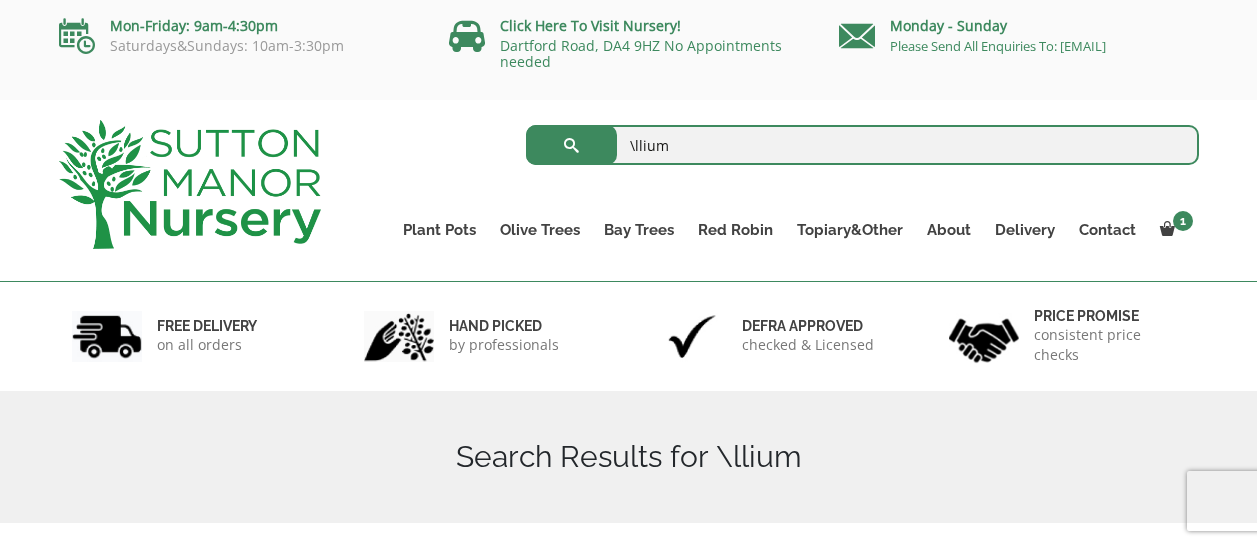 scroll, scrollTop: 0, scrollLeft: 0, axis: both 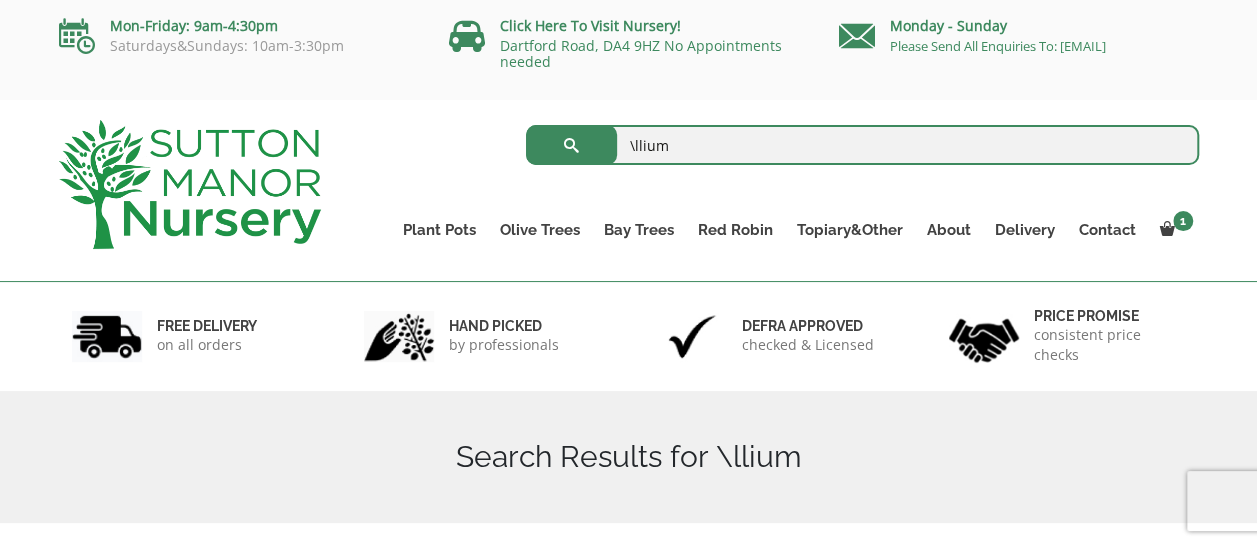 click on "\llium" at bounding box center (862, 145) 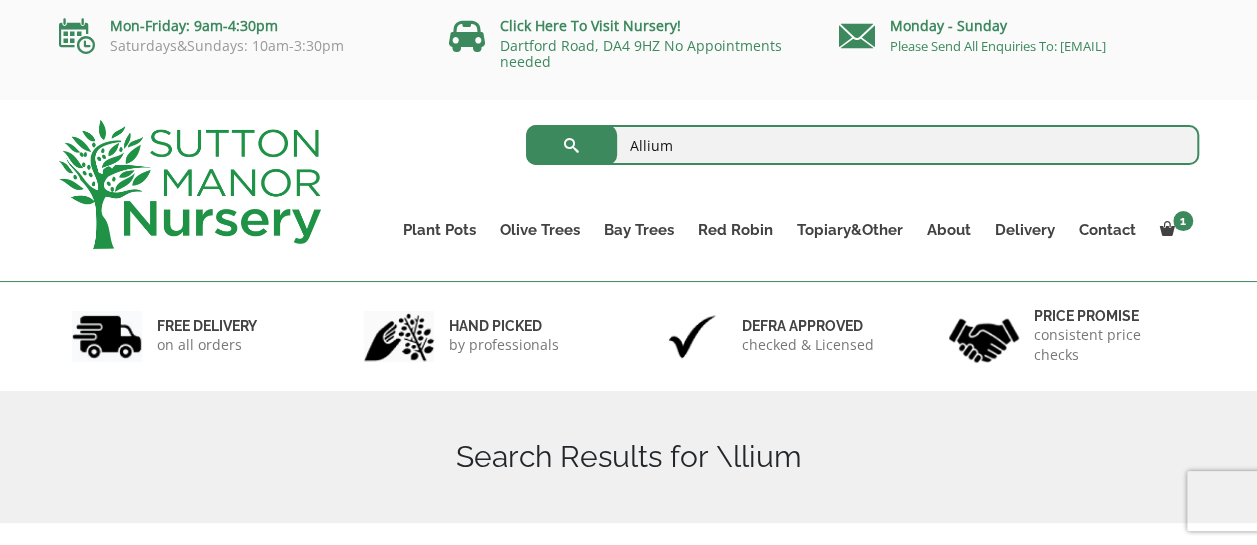 type on "Allium" 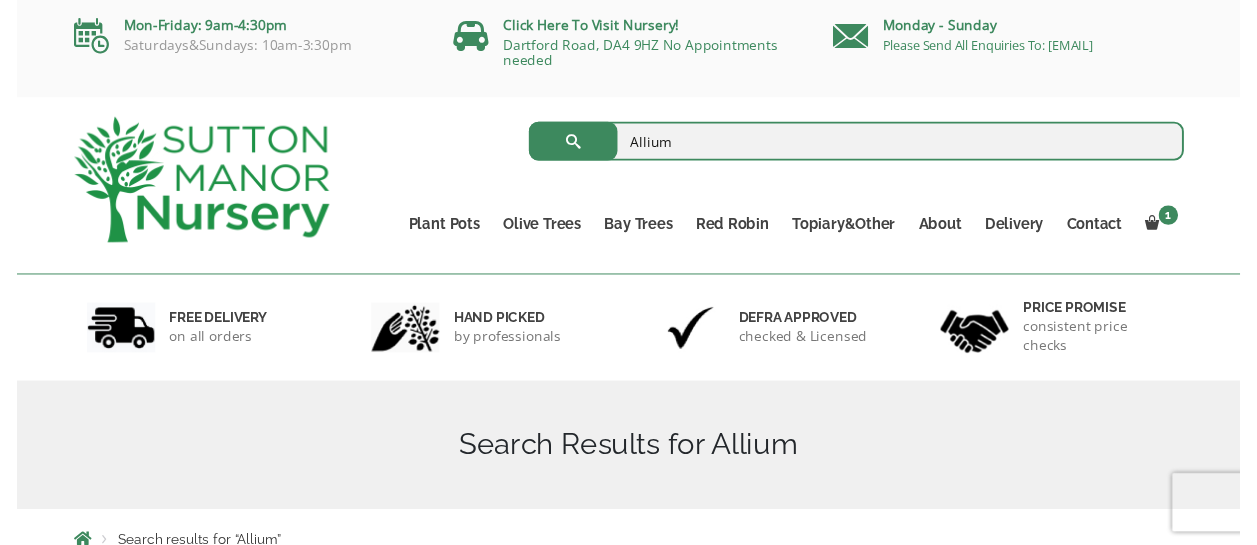 scroll, scrollTop: 0, scrollLeft: 0, axis: both 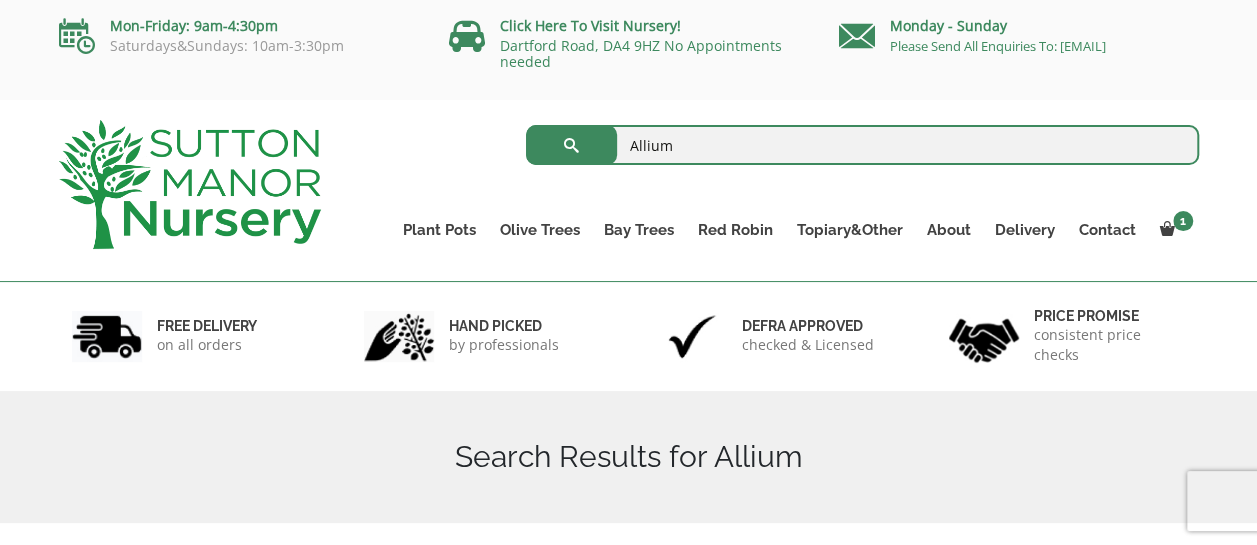 click at bounding box center [190, 184] 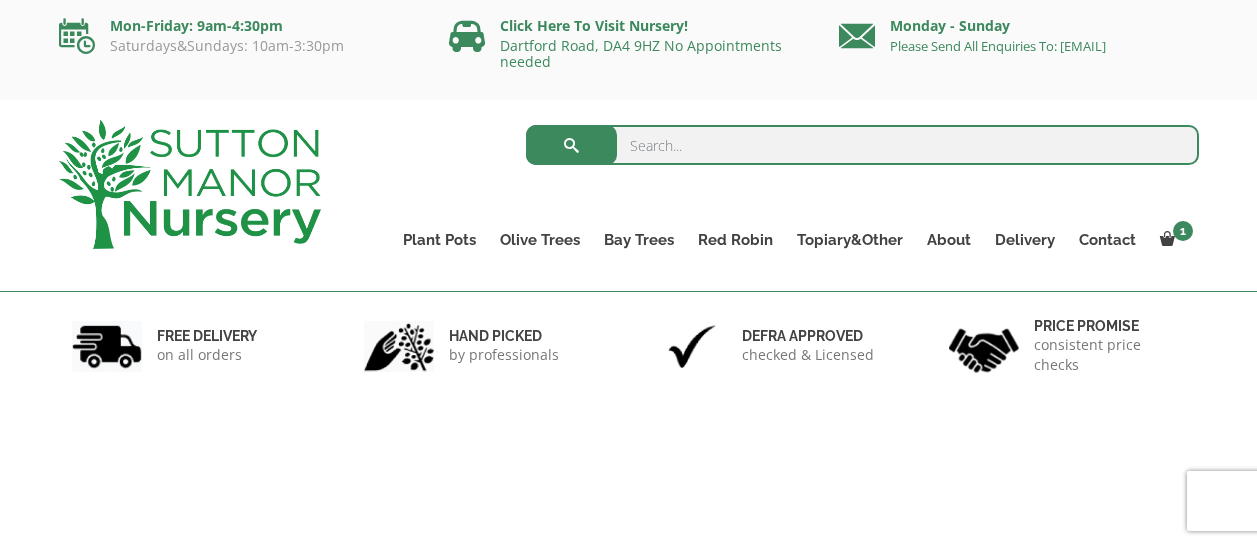scroll, scrollTop: 0, scrollLeft: 0, axis: both 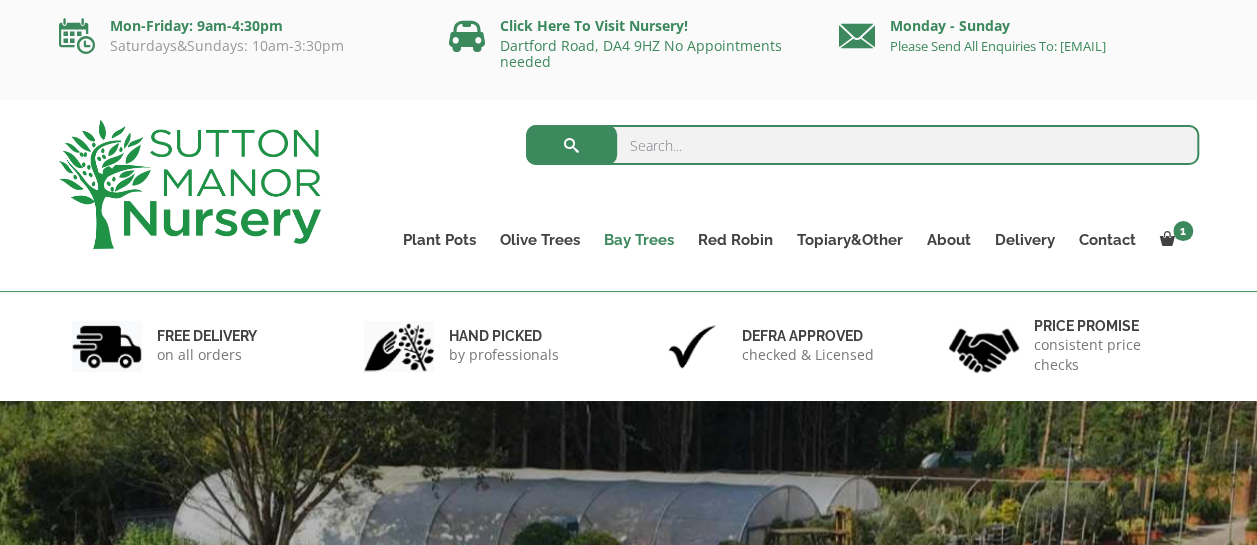 click on "Bay Trees" at bounding box center [639, 240] 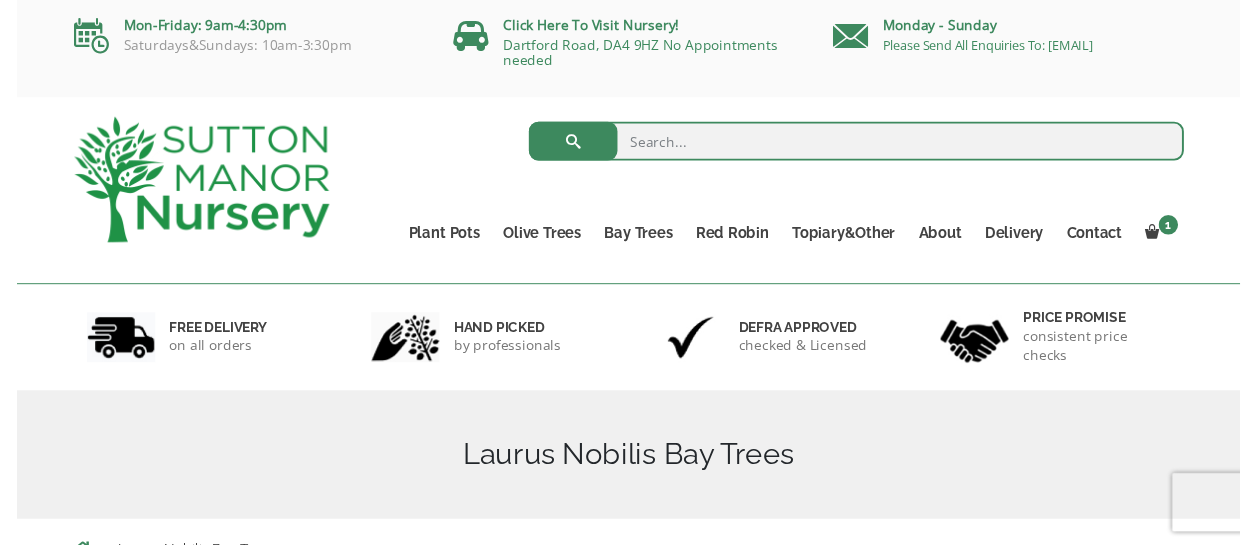 scroll, scrollTop: 0, scrollLeft: 0, axis: both 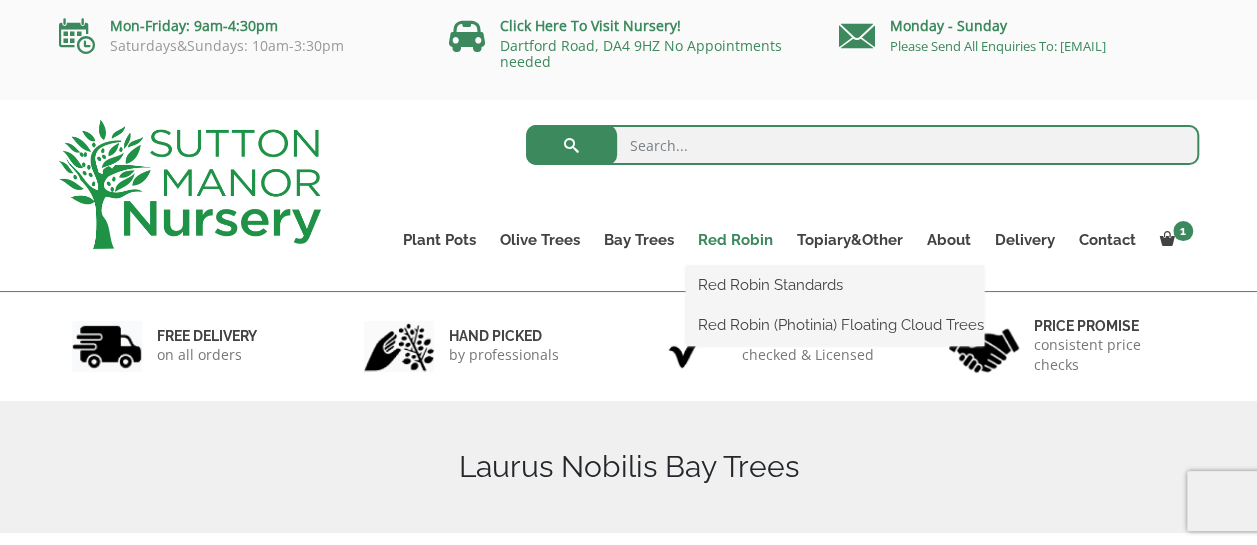 click on "Red Robin" at bounding box center [735, 240] 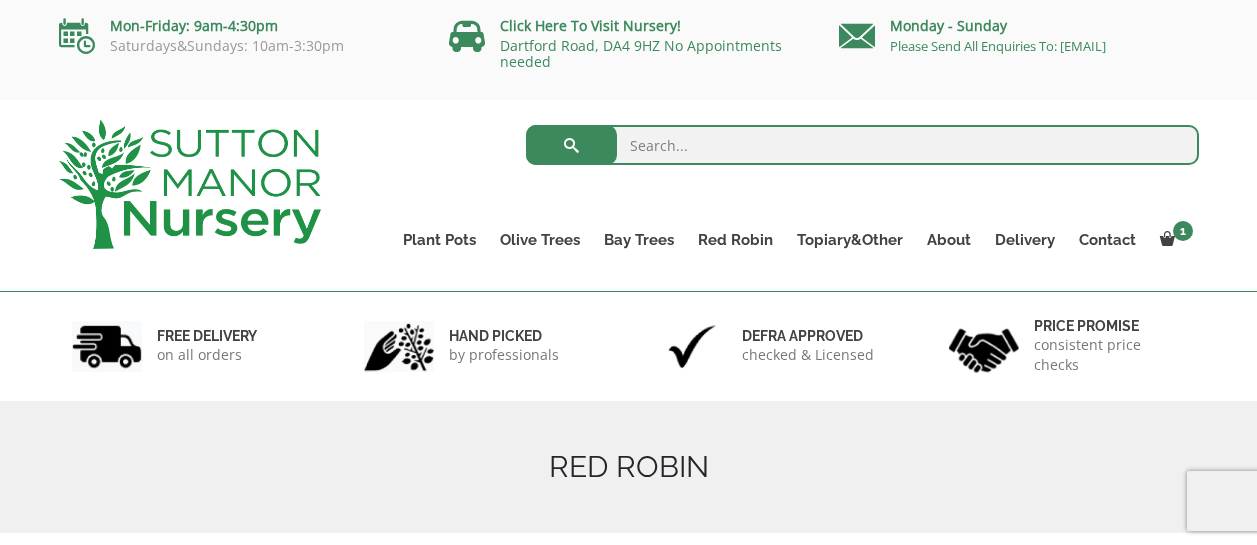 scroll, scrollTop: 0, scrollLeft: 0, axis: both 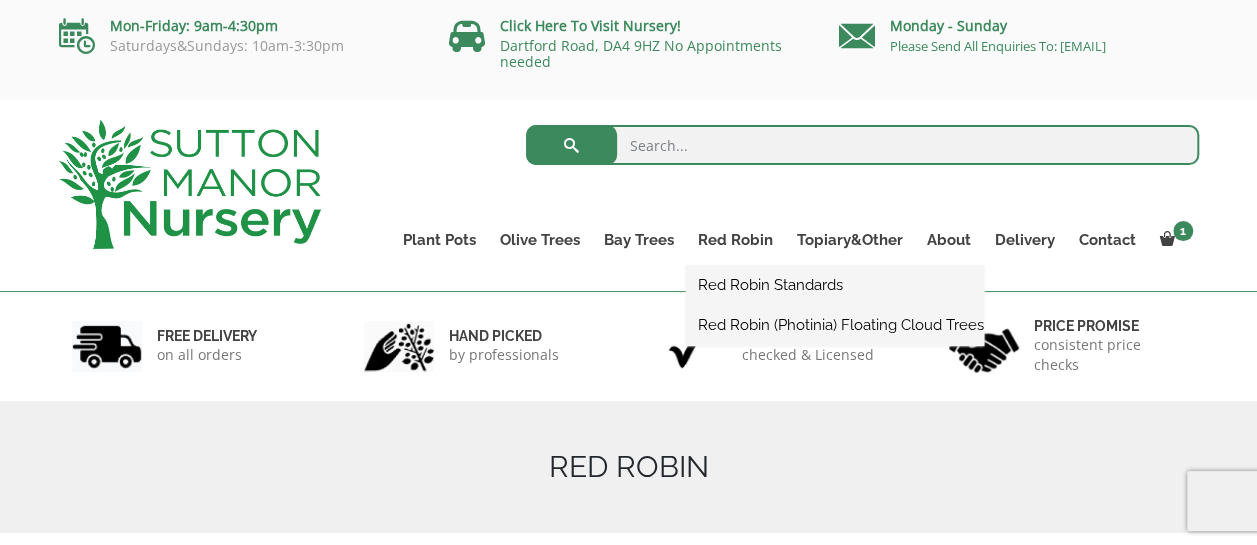 click on "Red Robin (Photinia) Floating Cloud Trees" at bounding box center (835, 325) 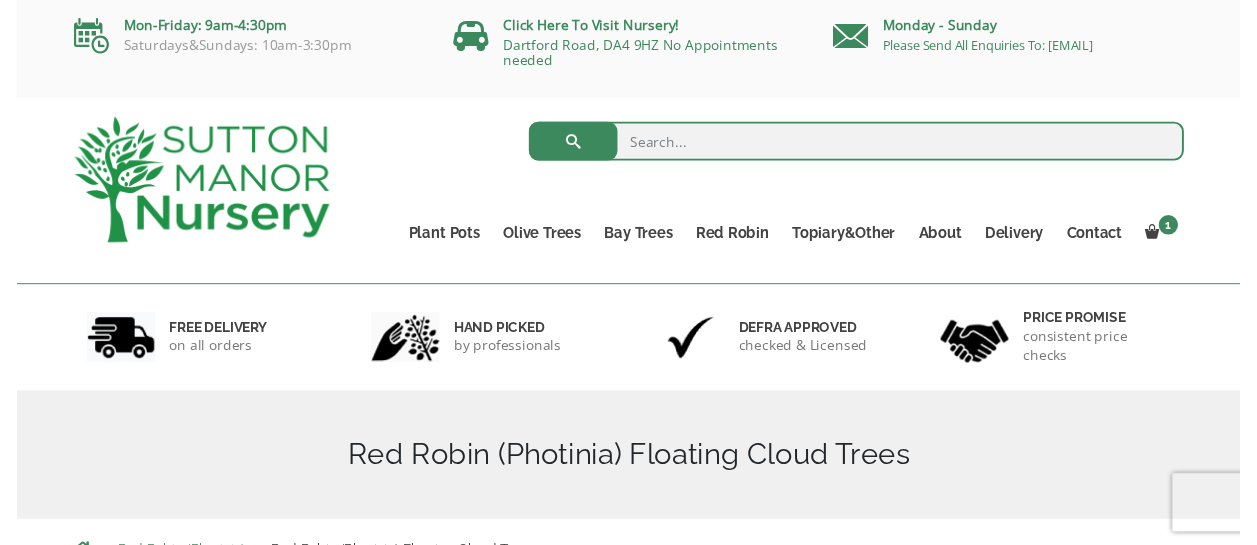 scroll, scrollTop: 0, scrollLeft: 0, axis: both 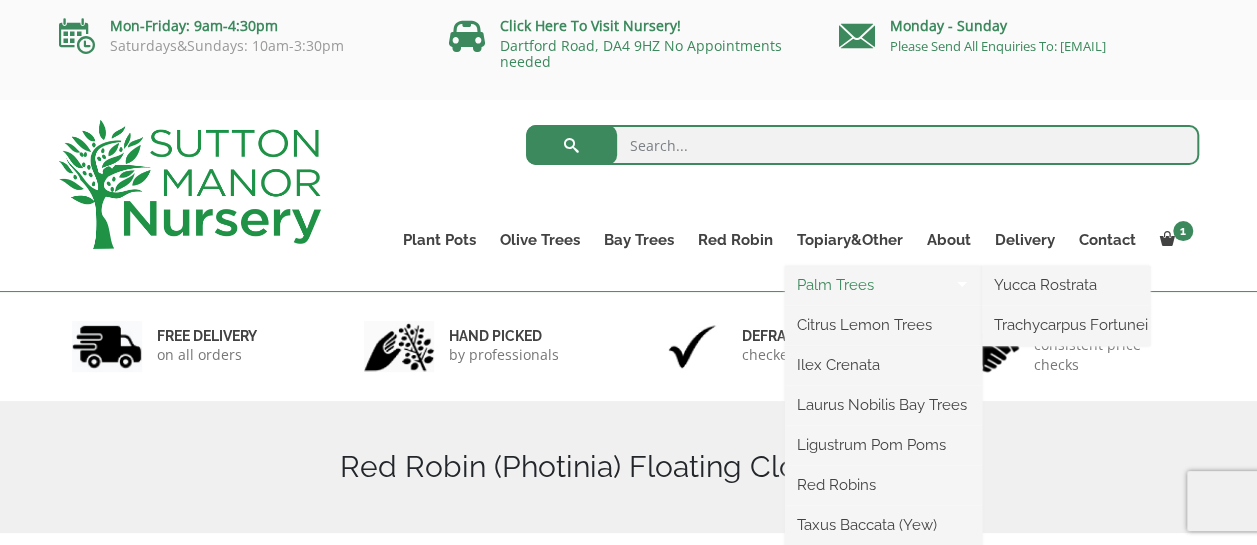 click on "Palm Trees" at bounding box center [883, 285] 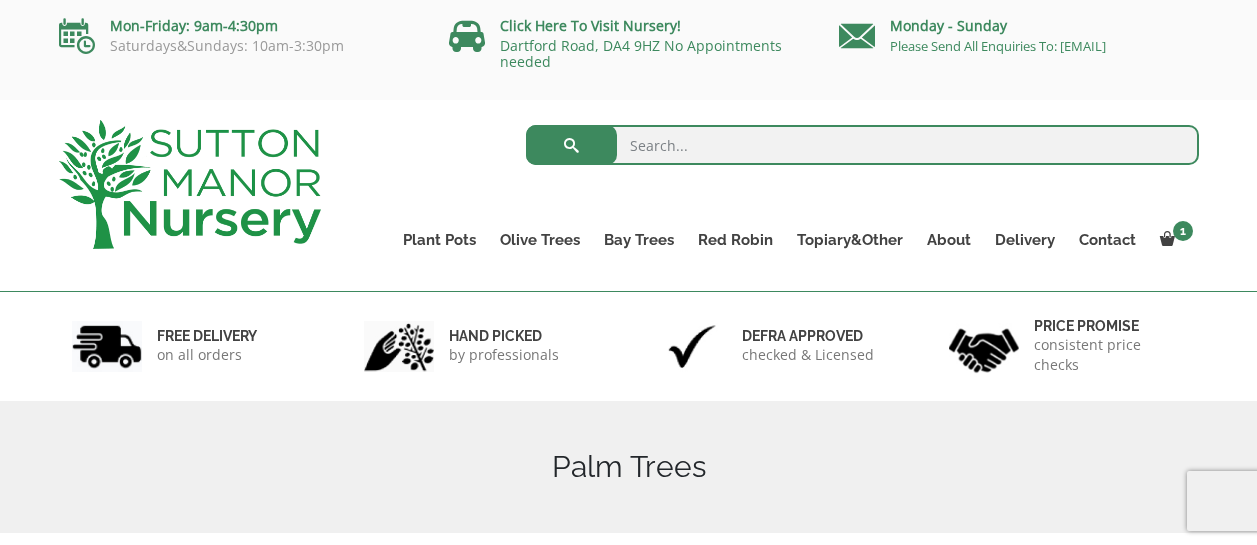 scroll, scrollTop: 0, scrollLeft: 0, axis: both 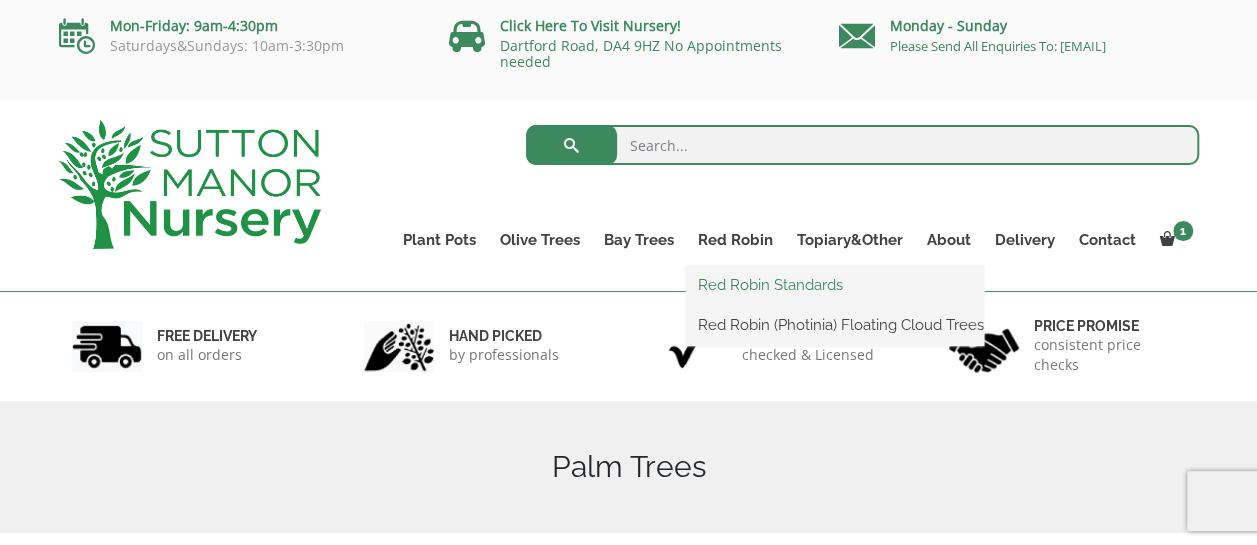 click on "Red Robin Standards" at bounding box center [835, 285] 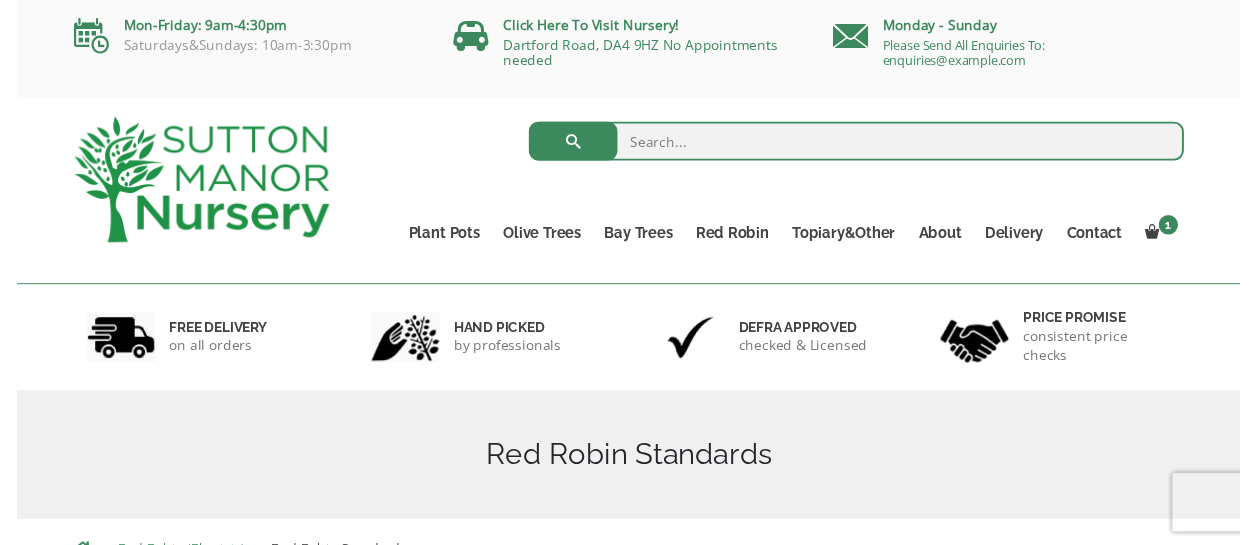 scroll, scrollTop: 0, scrollLeft: 0, axis: both 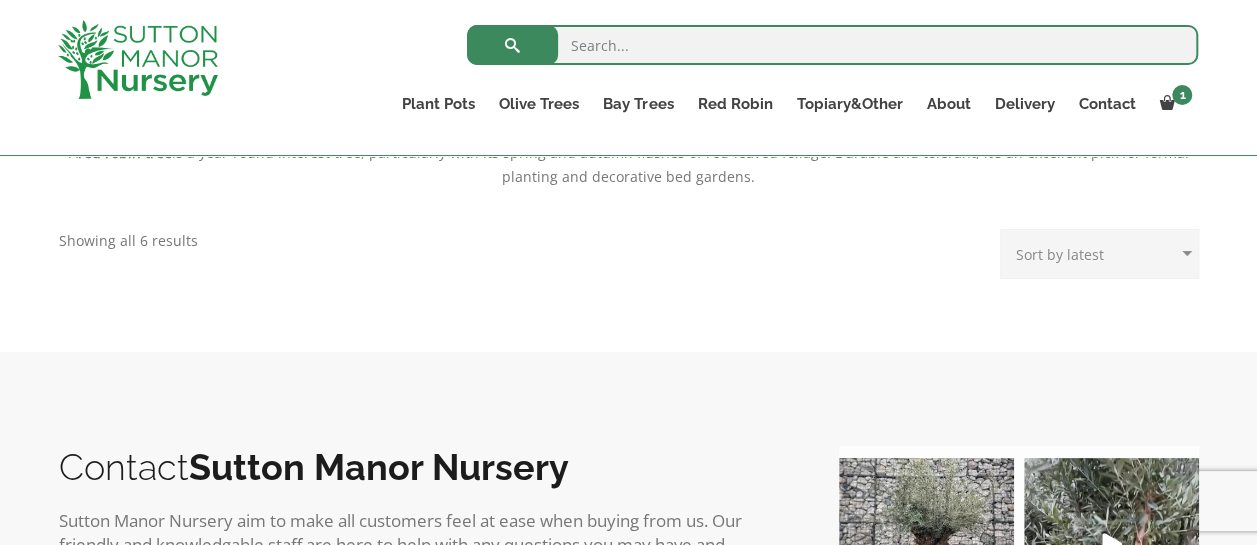 click on "Showing all 6 results Sorted by latest" at bounding box center (128, 241) 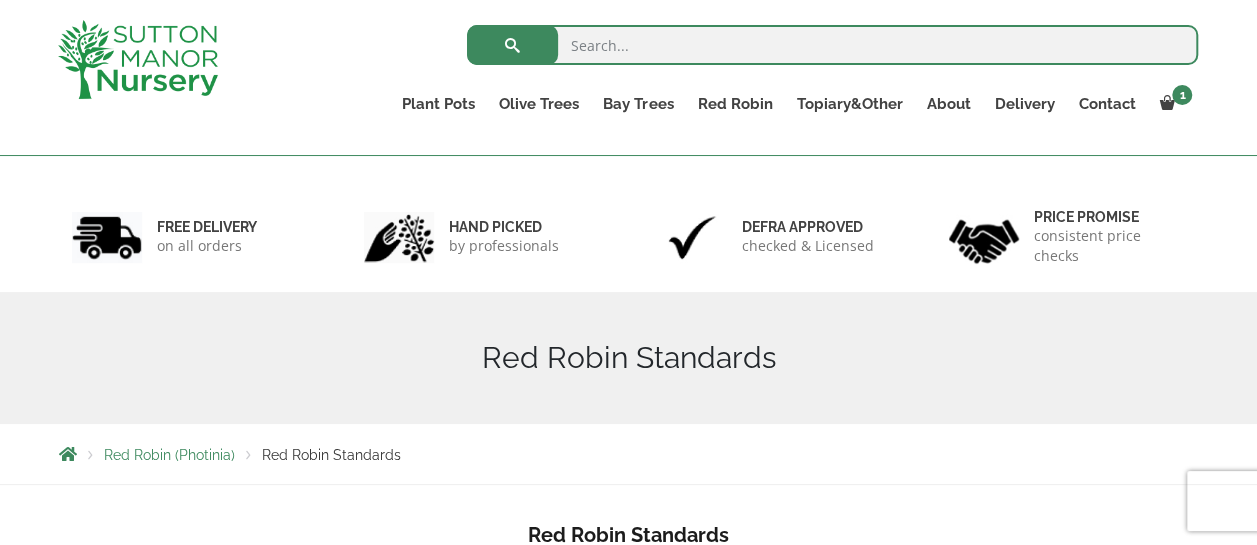 scroll, scrollTop: 0, scrollLeft: 0, axis: both 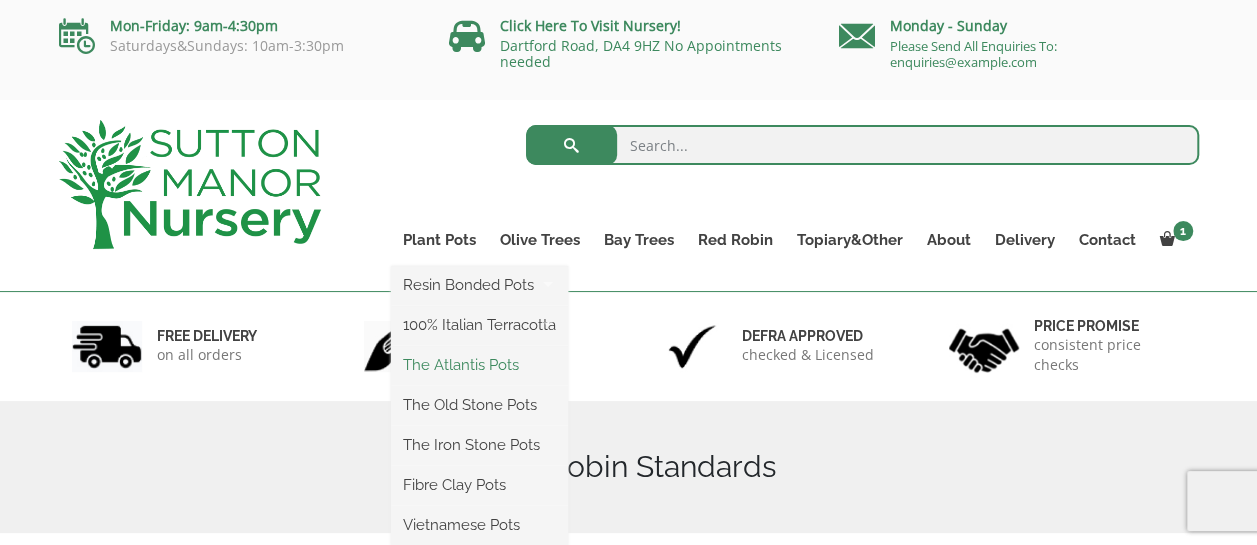 click on "The Atlantis Pots" at bounding box center [479, 365] 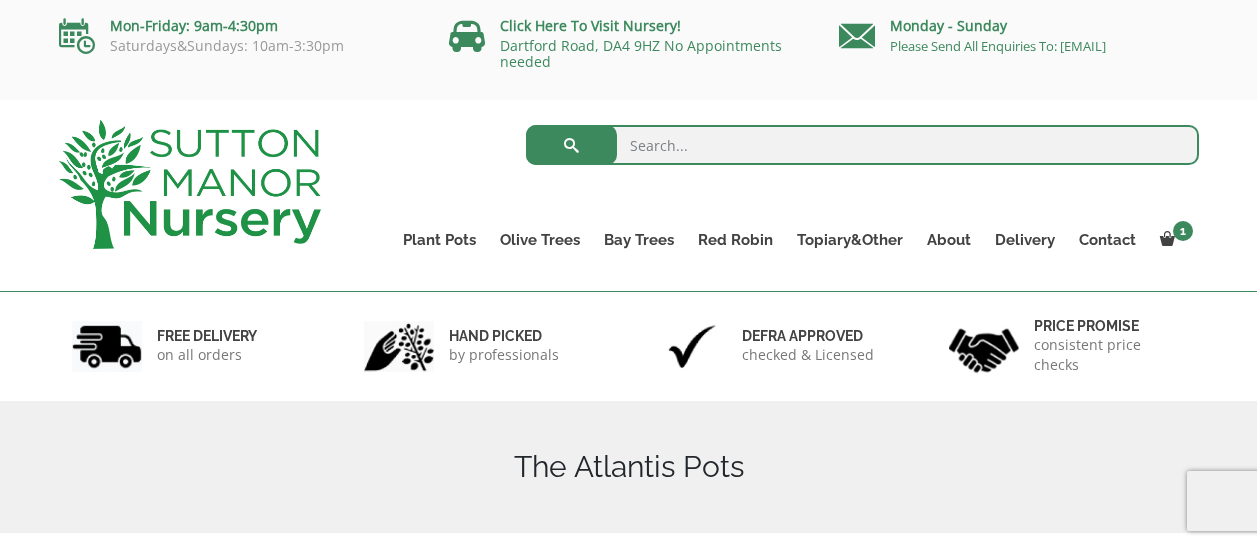 scroll, scrollTop: 0, scrollLeft: 0, axis: both 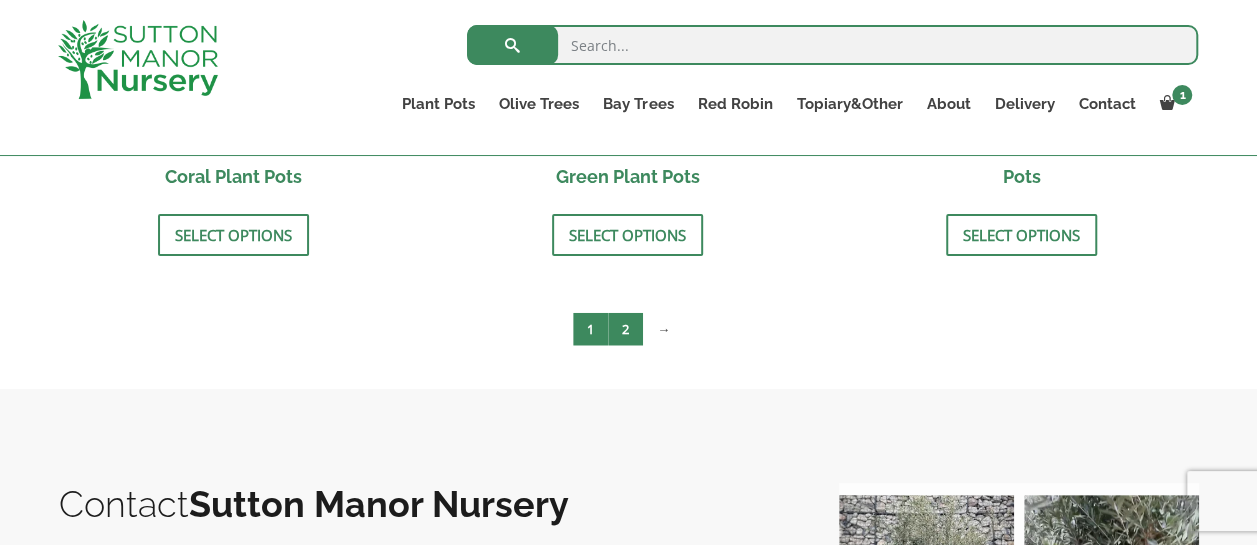 click on "2" at bounding box center (625, 329) 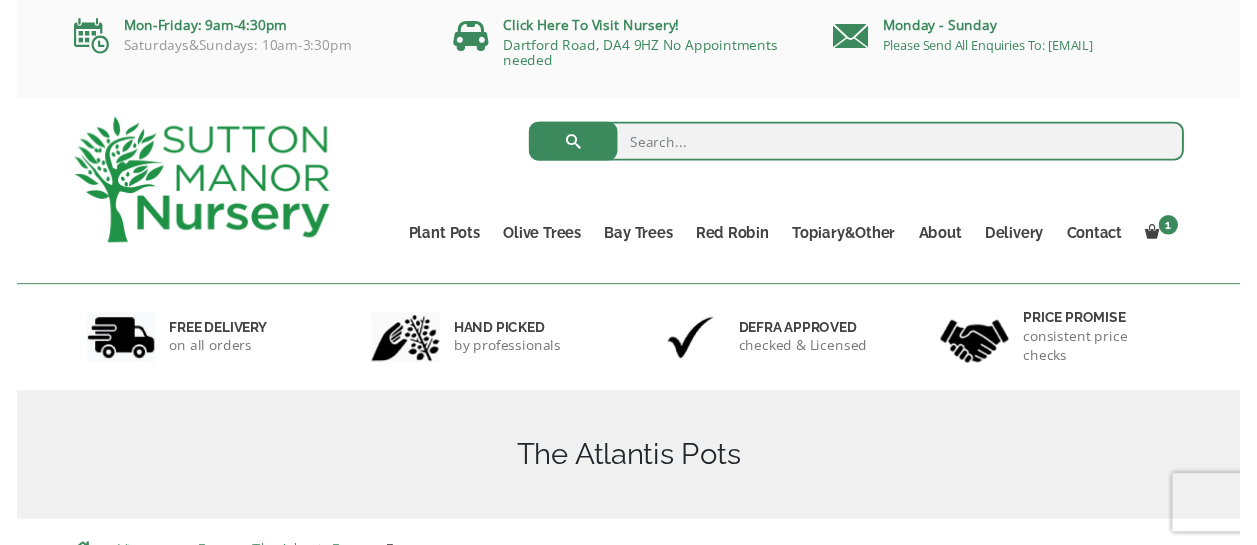 scroll, scrollTop: 0, scrollLeft: 0, axis: both 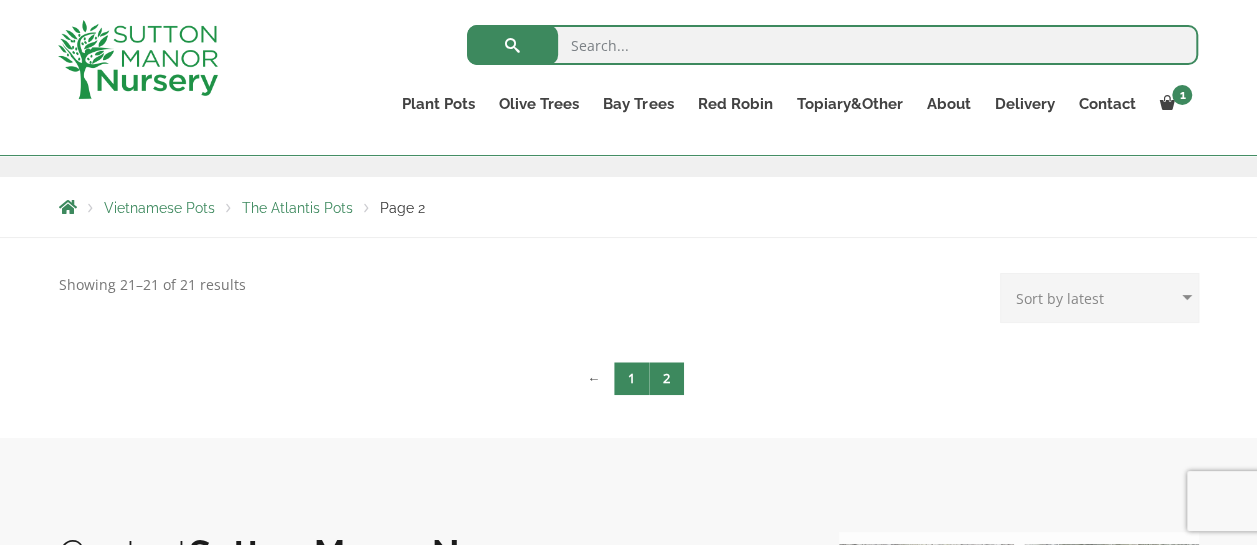 click on "1" at bounding box center [631, 378] 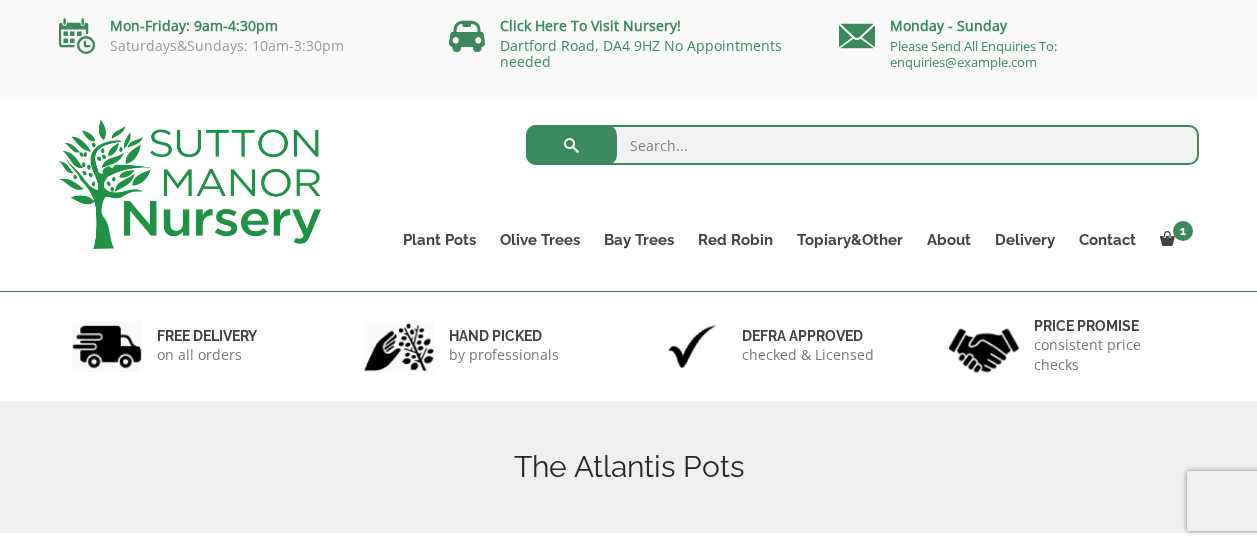 scroll, scrollTop: 0, scrollLeft: 0, axis: both 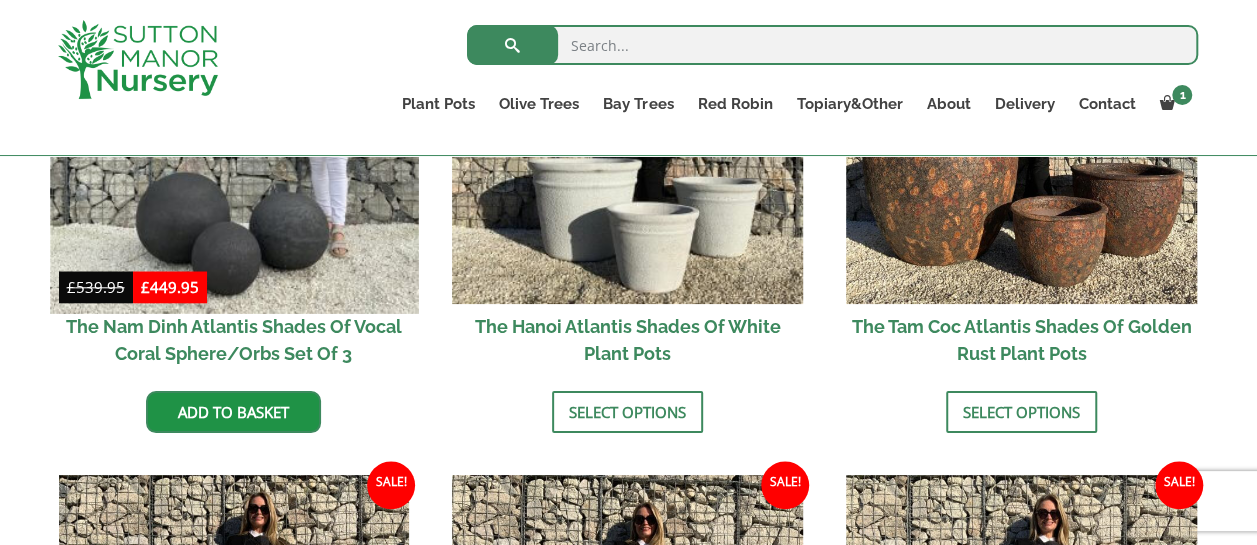 click at bounding box center (234, 129) 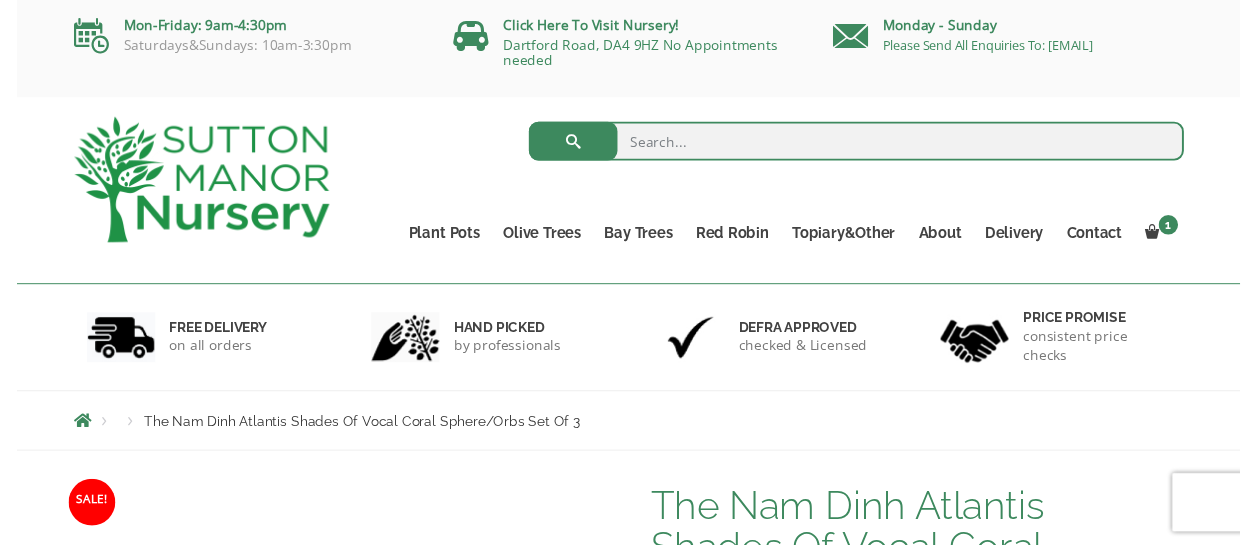 scroll, scrollTop: 0, scrollLeft: 0, axis: both 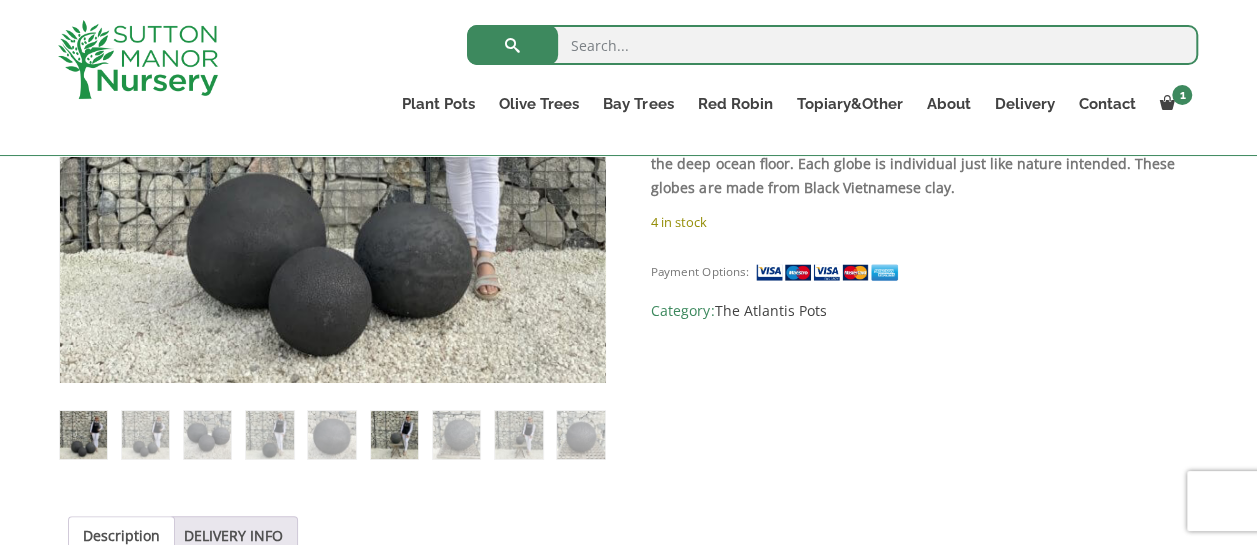 click at bounding box center [394, 434] 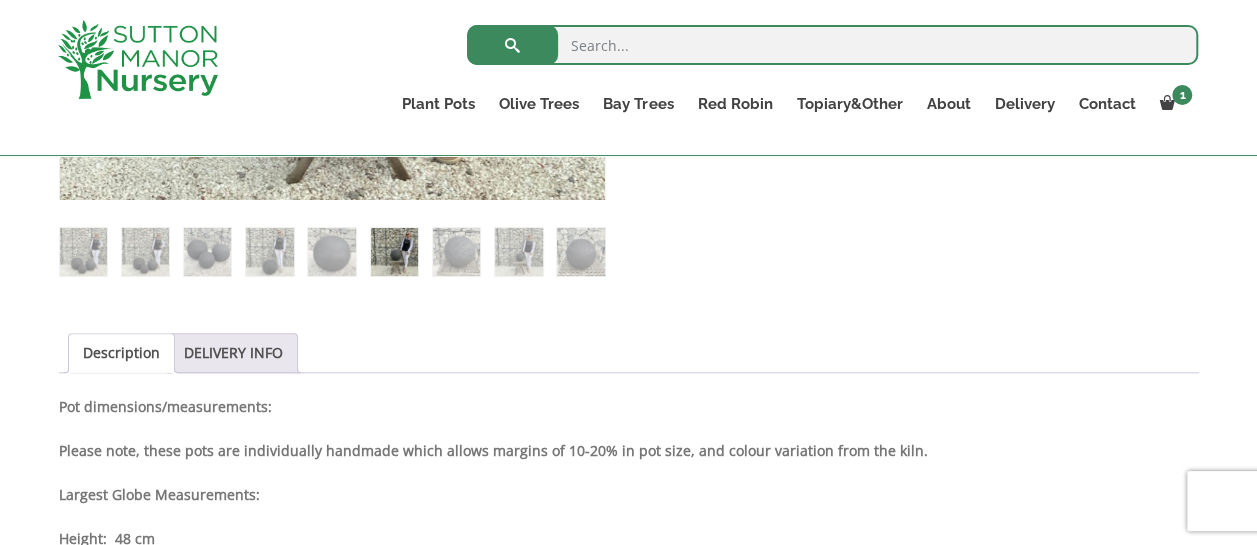 scroll, scrollTop: 832, scrollLeft: 0, axis: vertical 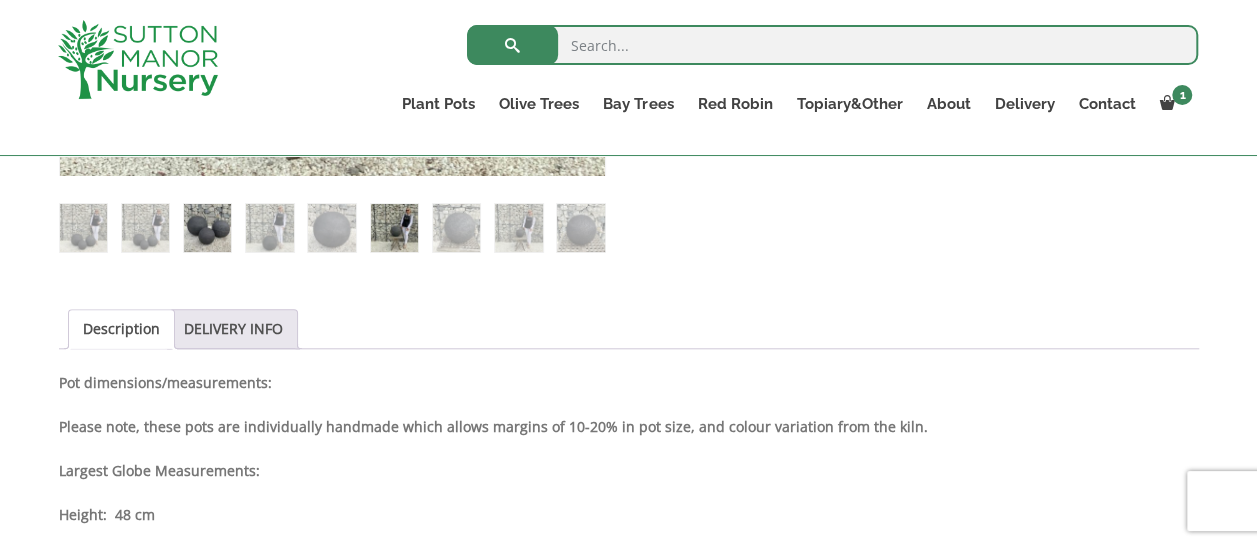 click at bounding box center (207, 227) 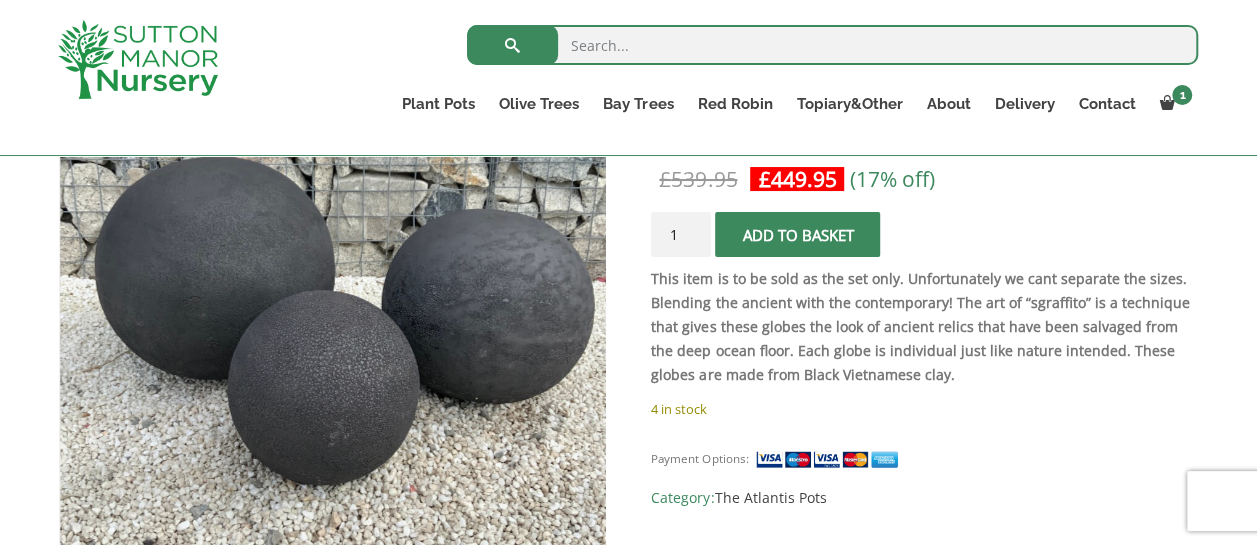 scroll, scrollTop: 424, scrollLeft: 0, axis: vertical 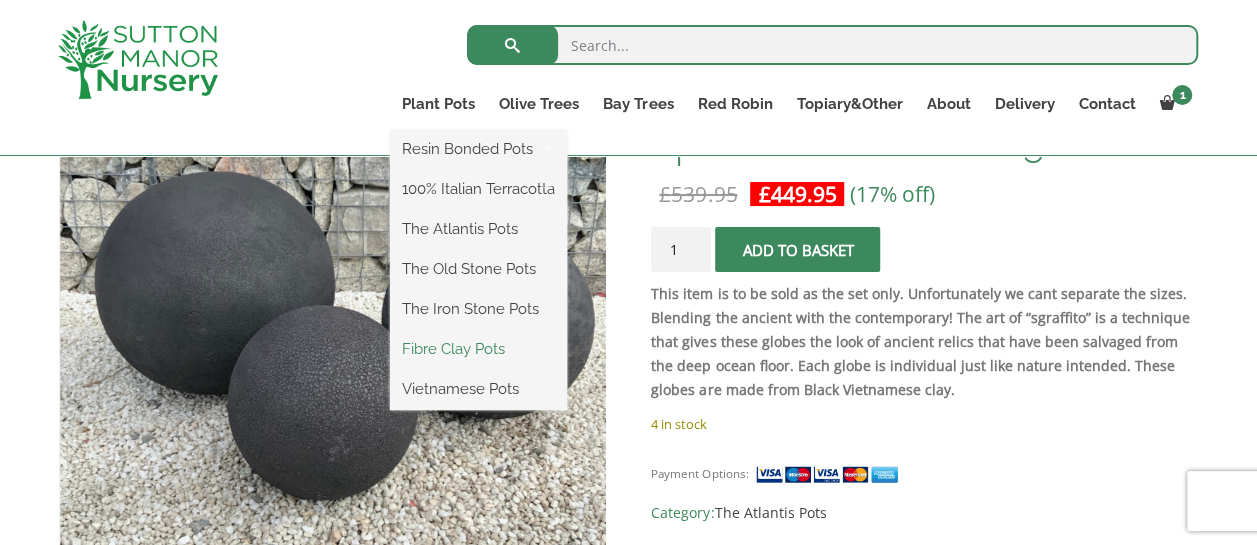 click on "Fibre Clay Pots" at bounding box center [478, 349] 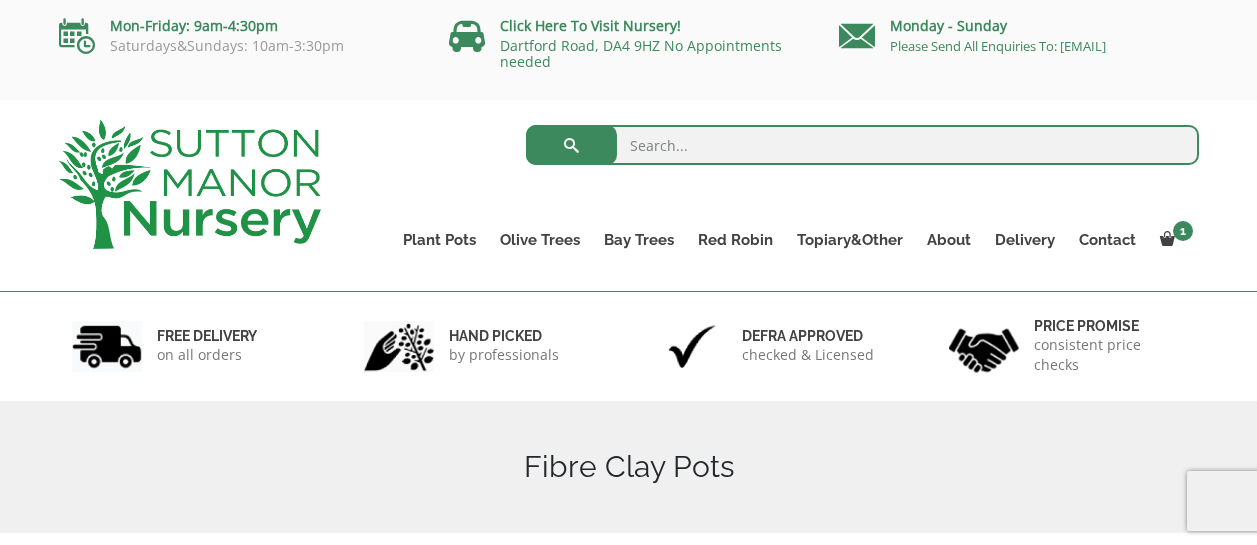 scroll, scrollTop: 0, scrollLeft: 0, axis: both 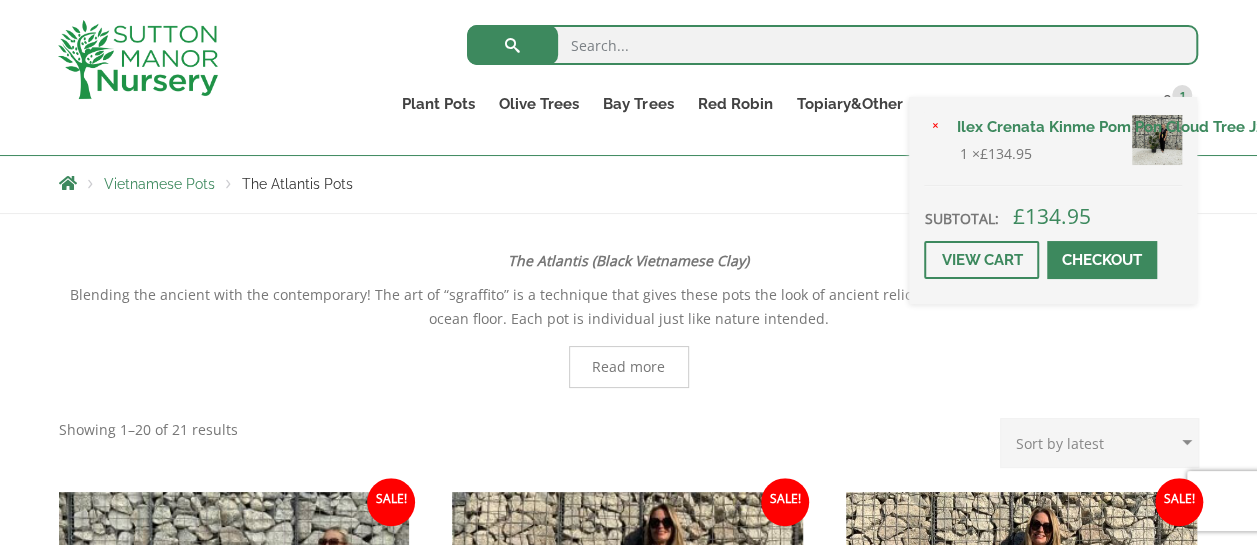 click on "Ilex Crenata Kinme Pom Pon Cloud Tree J222" at bounding box center [1063, 127] 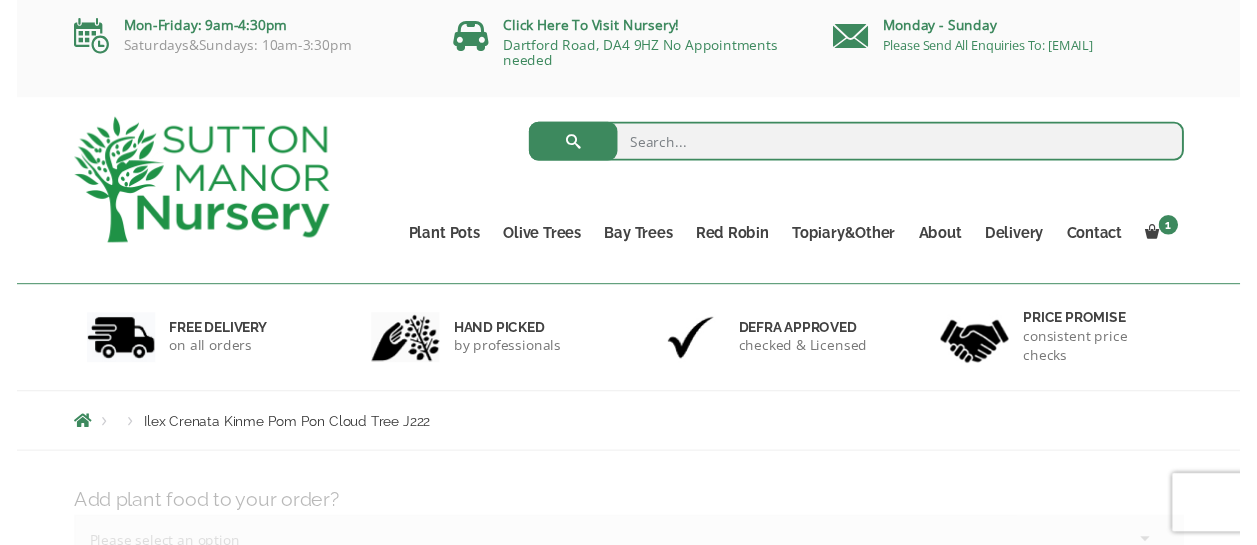 scroll, scrollTop: 0, scrollLeft: 0, axis: both 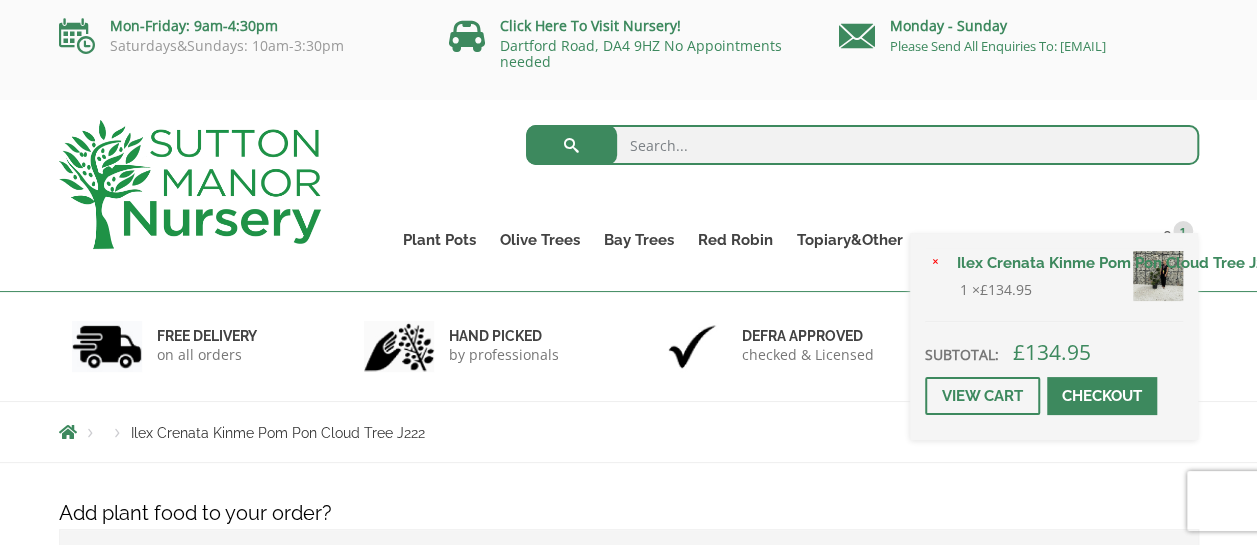 click on "Checkout" at bounding box center [1102, 396] 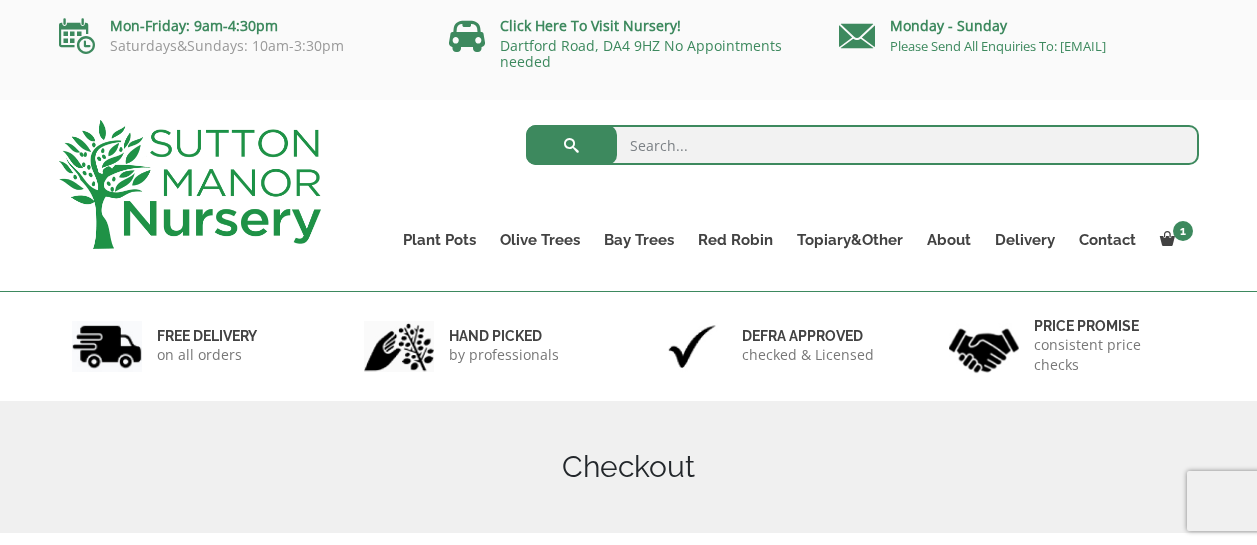 scroll, scrollTop: 0, scrollLeft: 0, axis: both 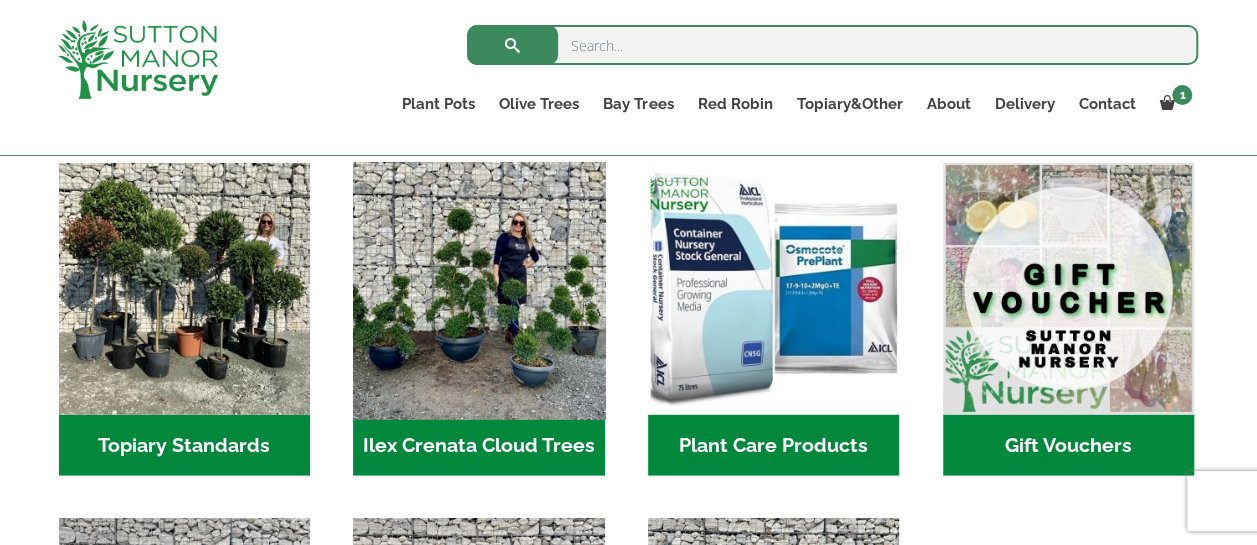 click at bounding box center (479, 288) 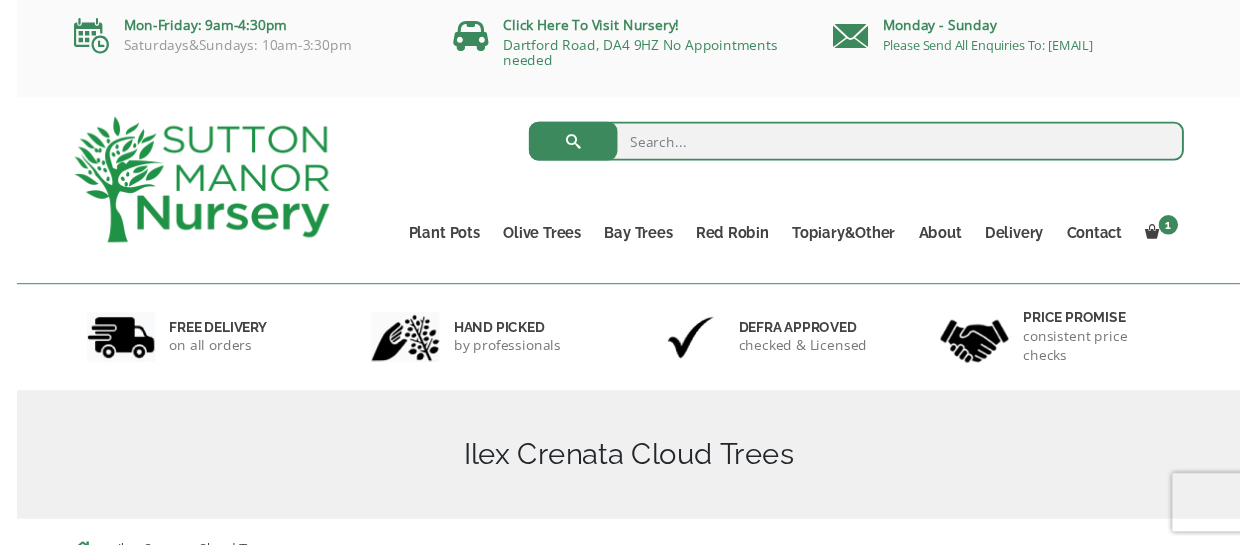 scroll, scrollTop: 0, scrollLeft: 0, axis: both 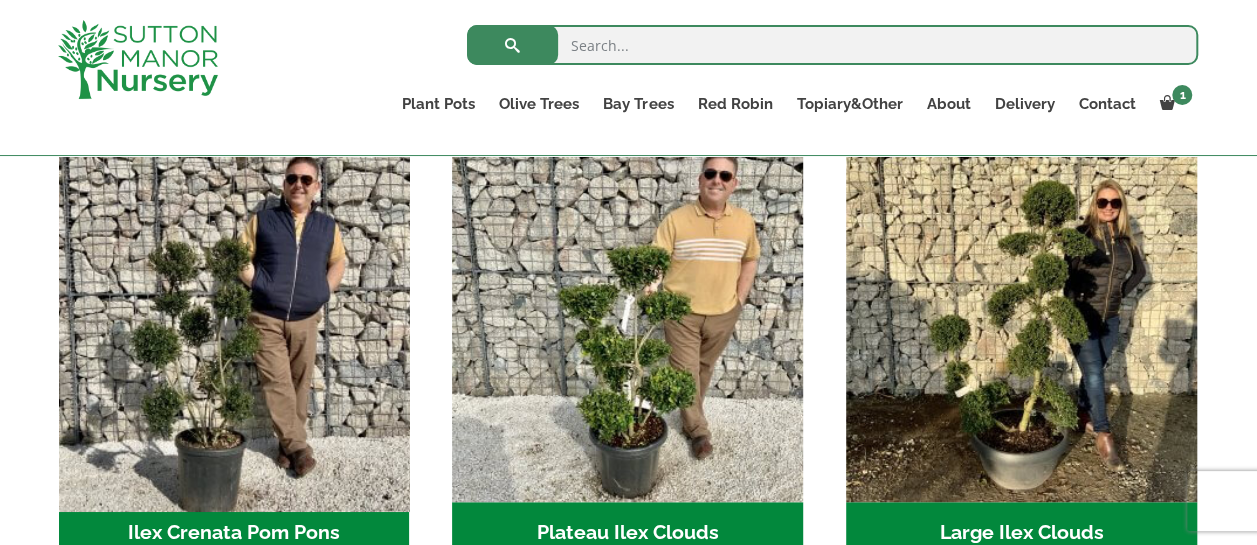 click at bounding box center [234, 327] 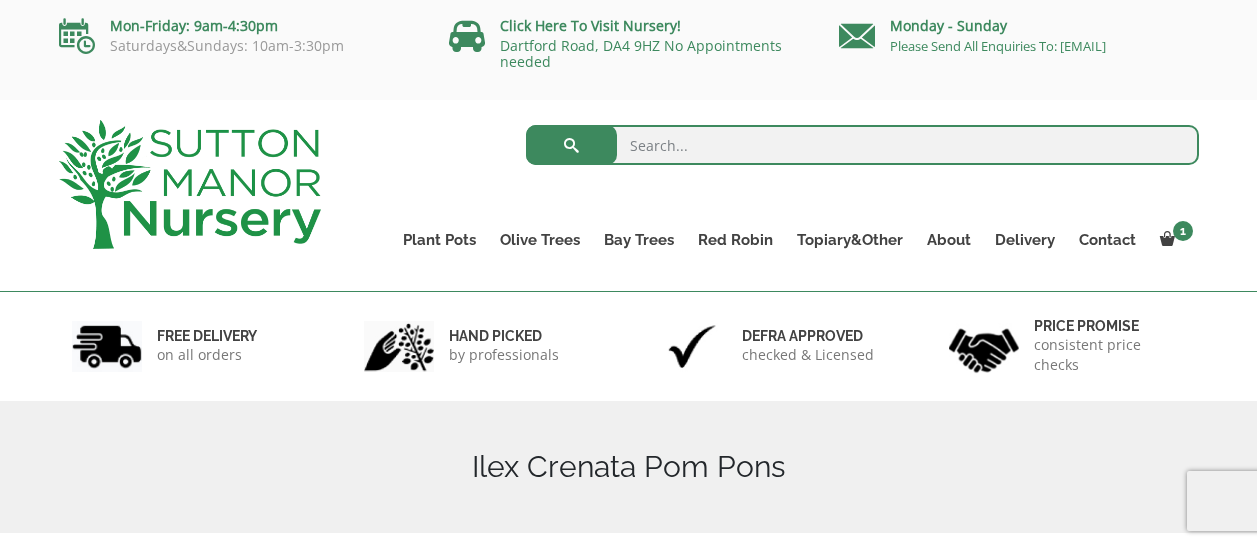 scroll, scrollTop: 0, scrollLeft: 0, axis: both 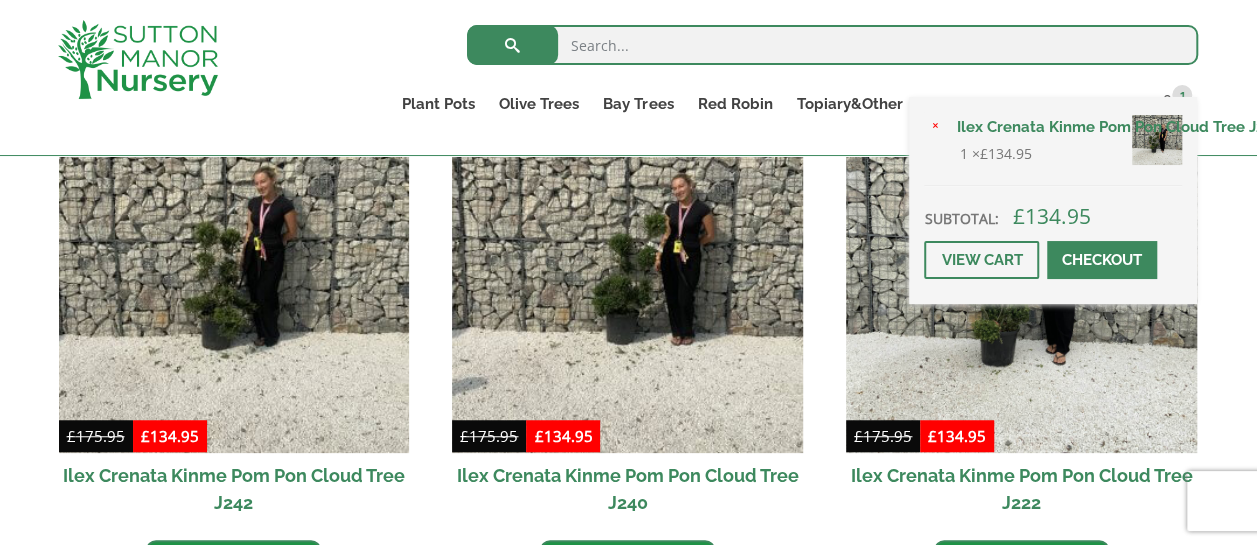 click on "Checkout" at bounding box center [1102, 260] 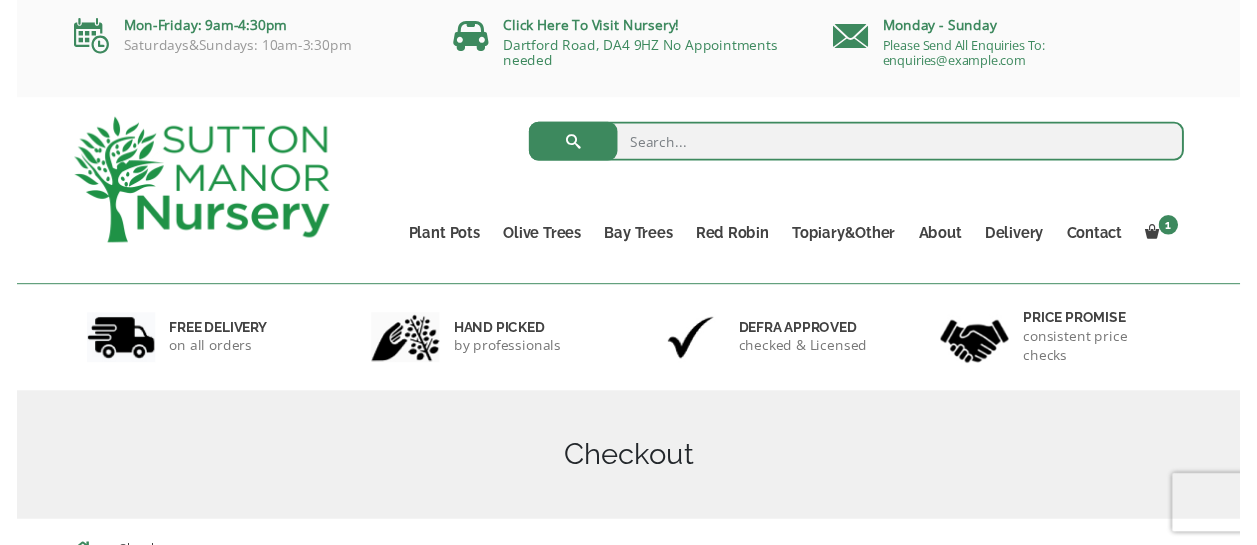 scroll, scrollTop: 0, scrollLeft: 0, axis: both 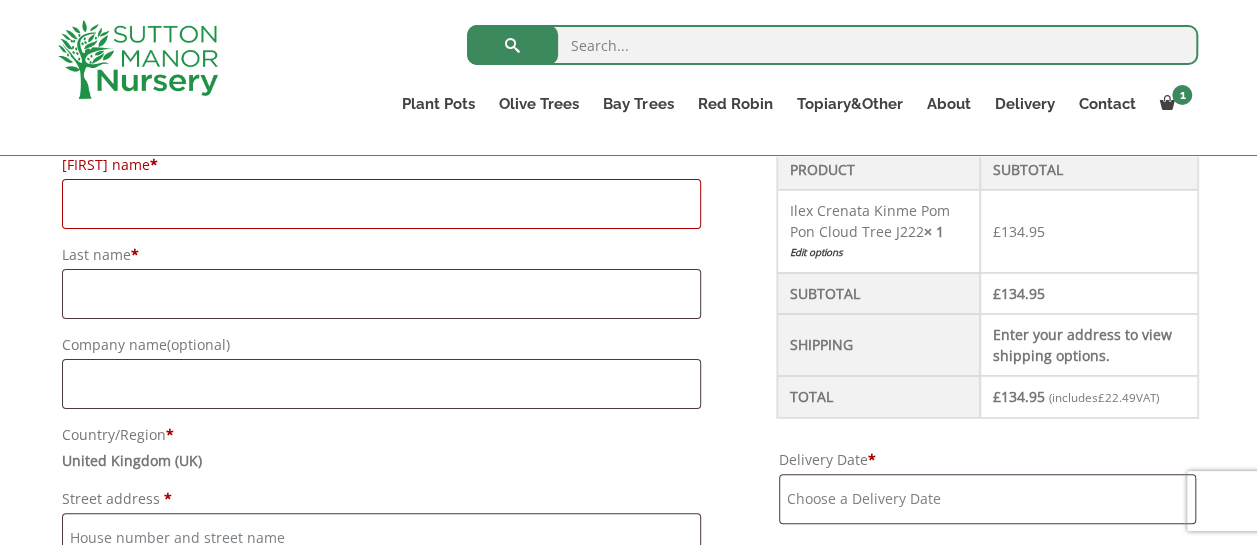 click on "[FIRST] name *" at bounding box center [382, 204] 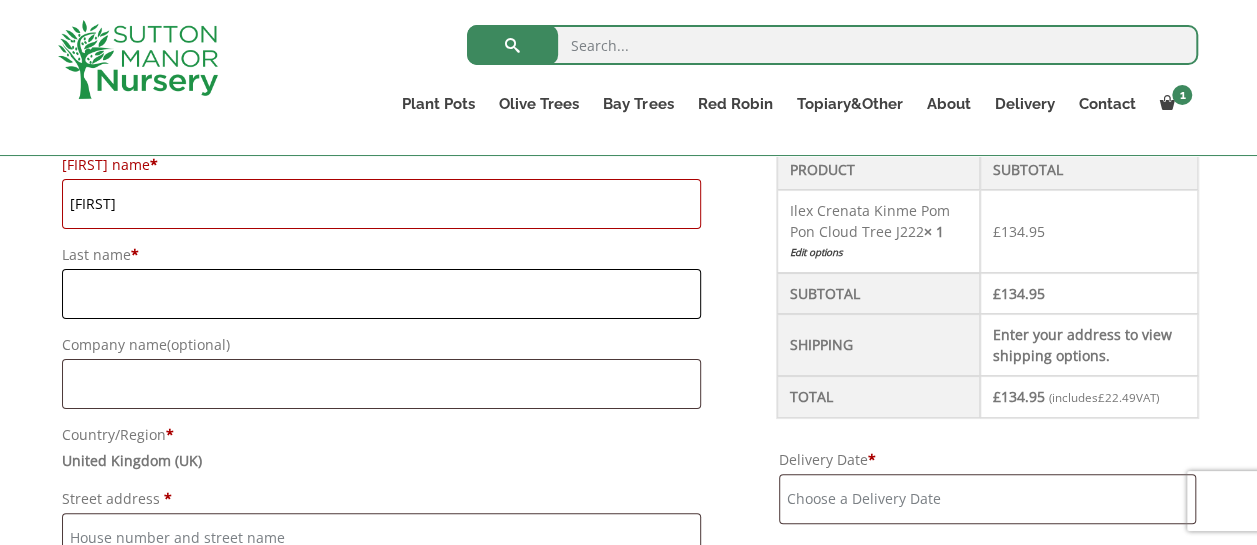 type on "[LAST]" 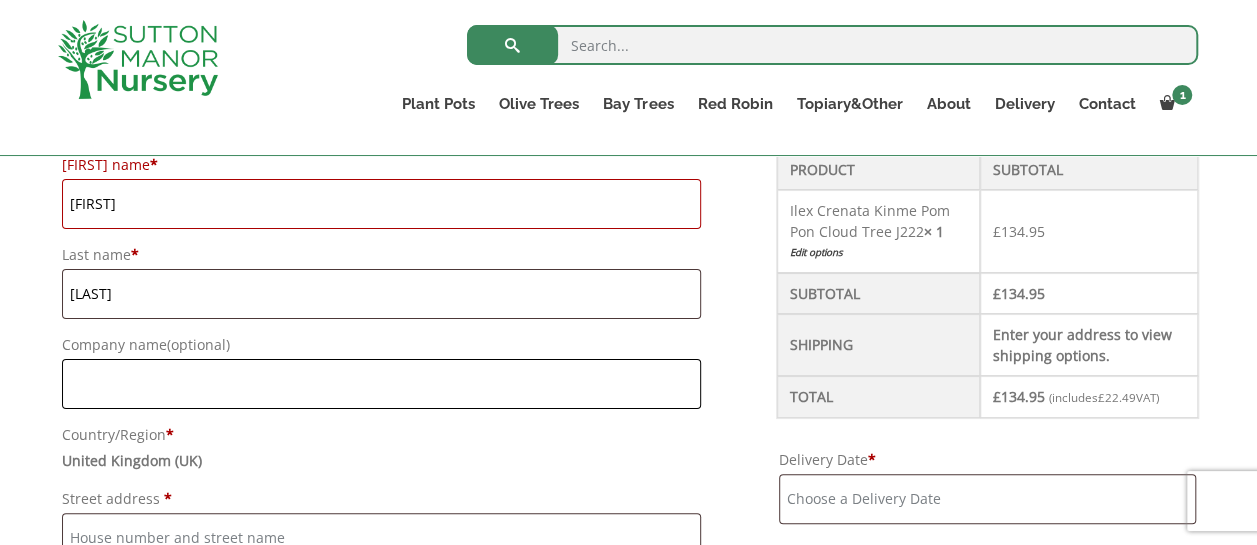type on "BWSC Generation Services UK Ltd" 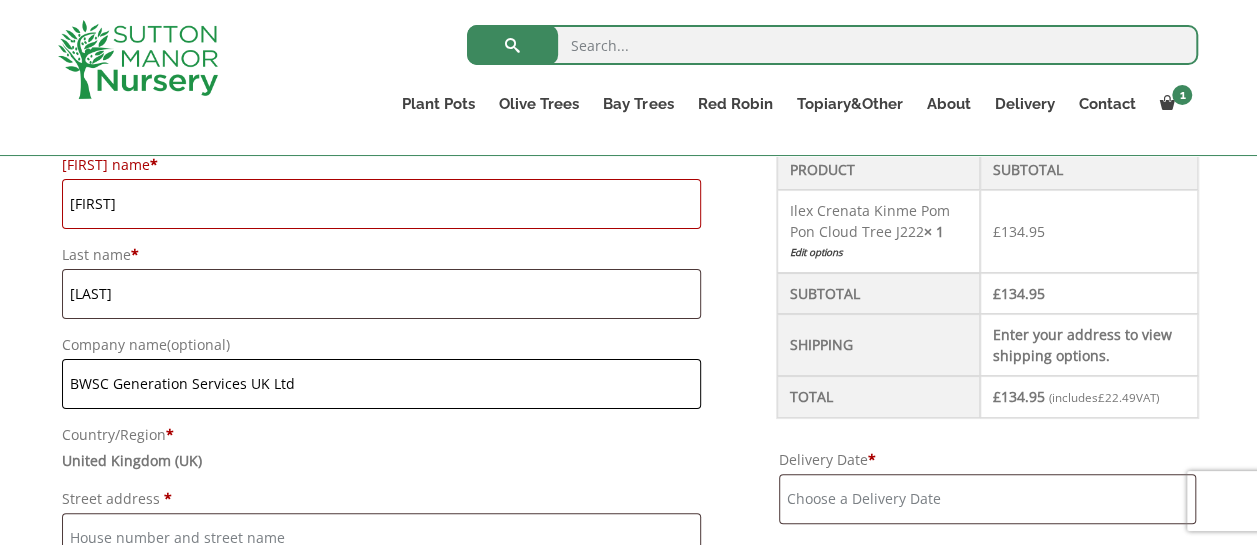 type on "Ivydene" 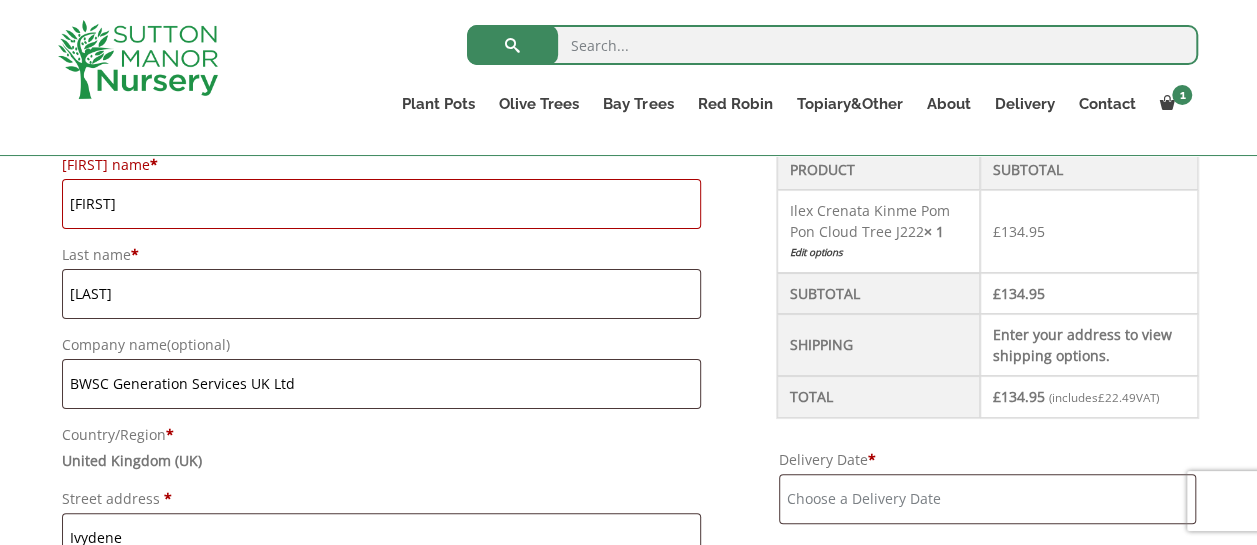 type on "3 Samuel Foden Way" 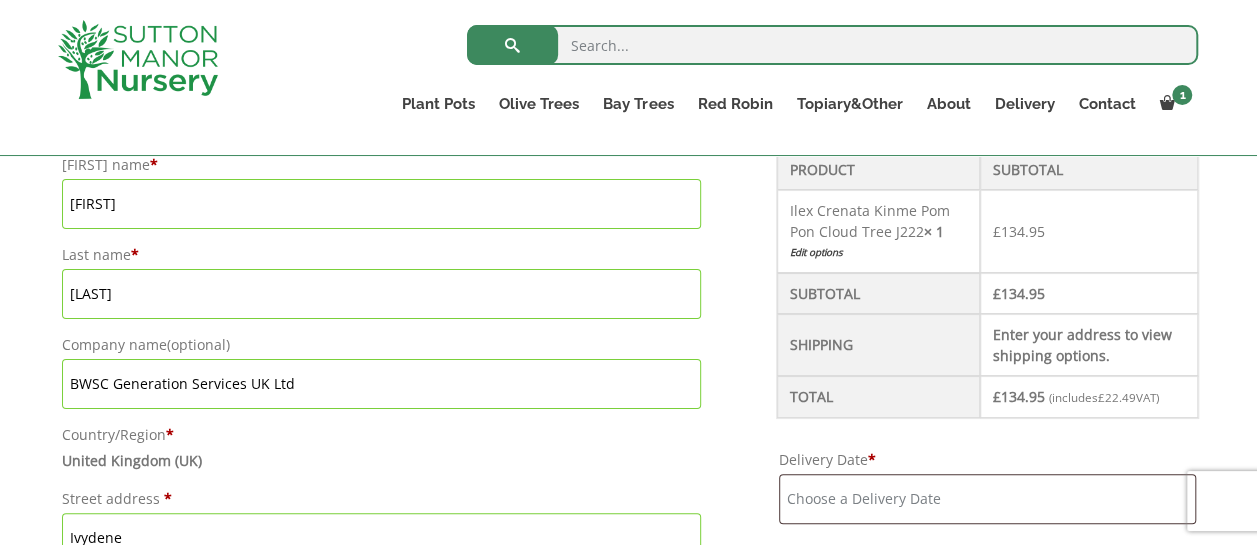 drag, startPoint x: 296, startPoint y: 379, endPoint x: 56, endPoint y: 392, distance: 240.35182 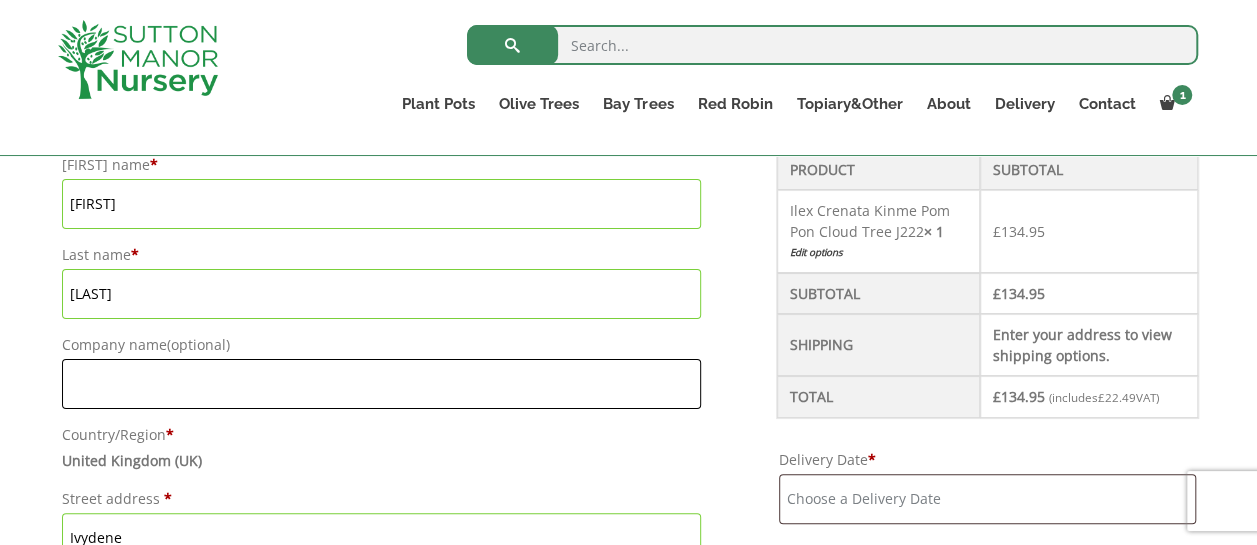 type 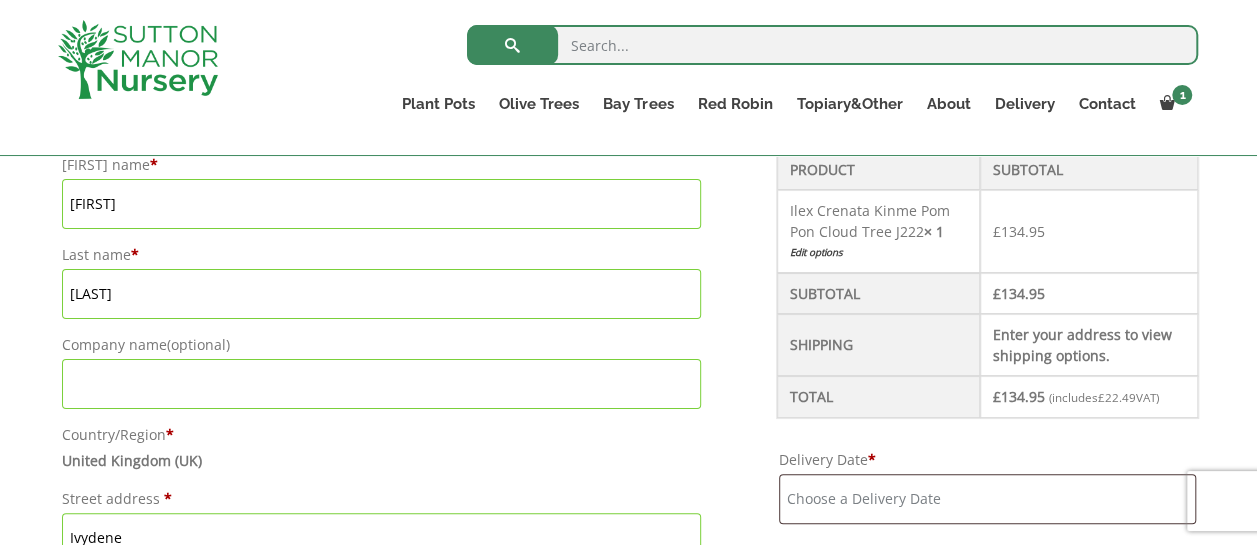 drag, startPoint x: 56, startPoint y: 392, endPoint x: 127, endPoint y: 375, distance: 73.00685 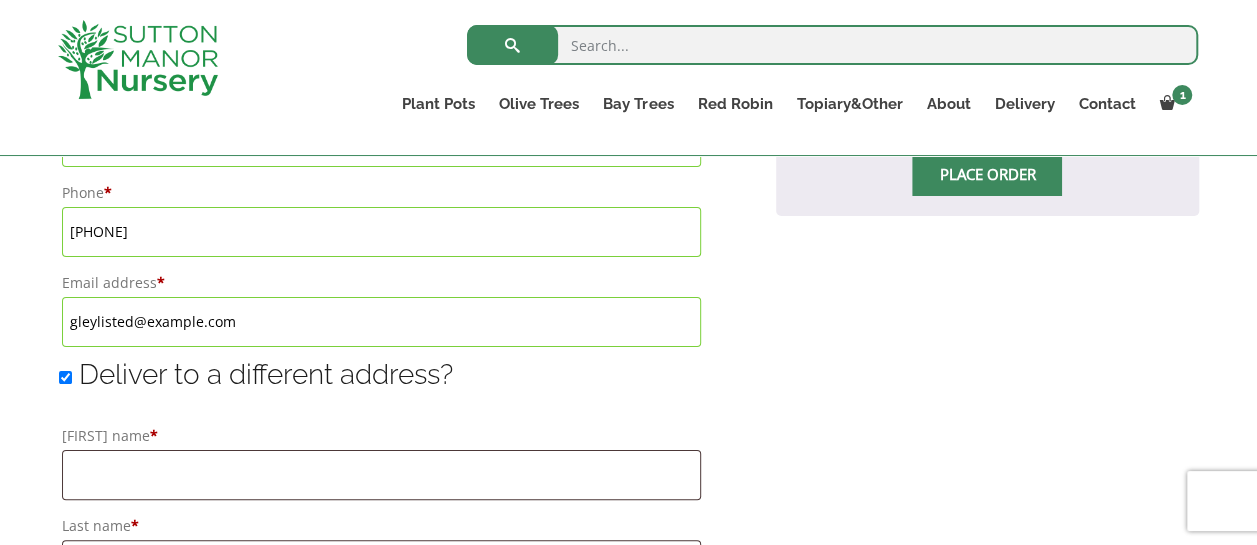 scroll, scrollTop: 1304, scrollLeft: 0, axis: vertical 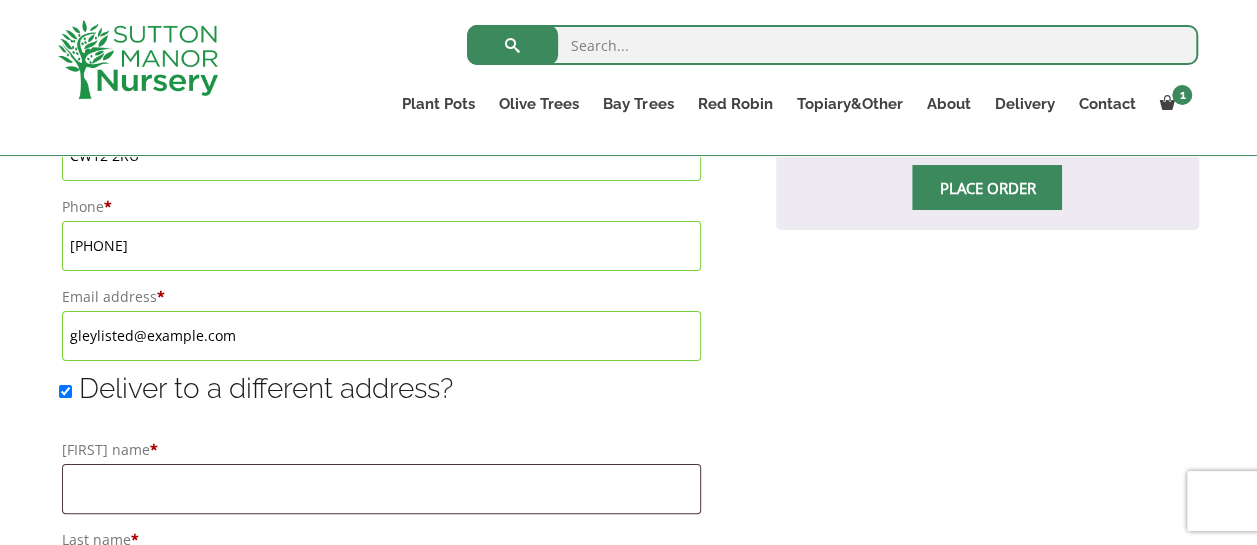 click on "Deliver to a different address?" at bounding box center (65, 391) 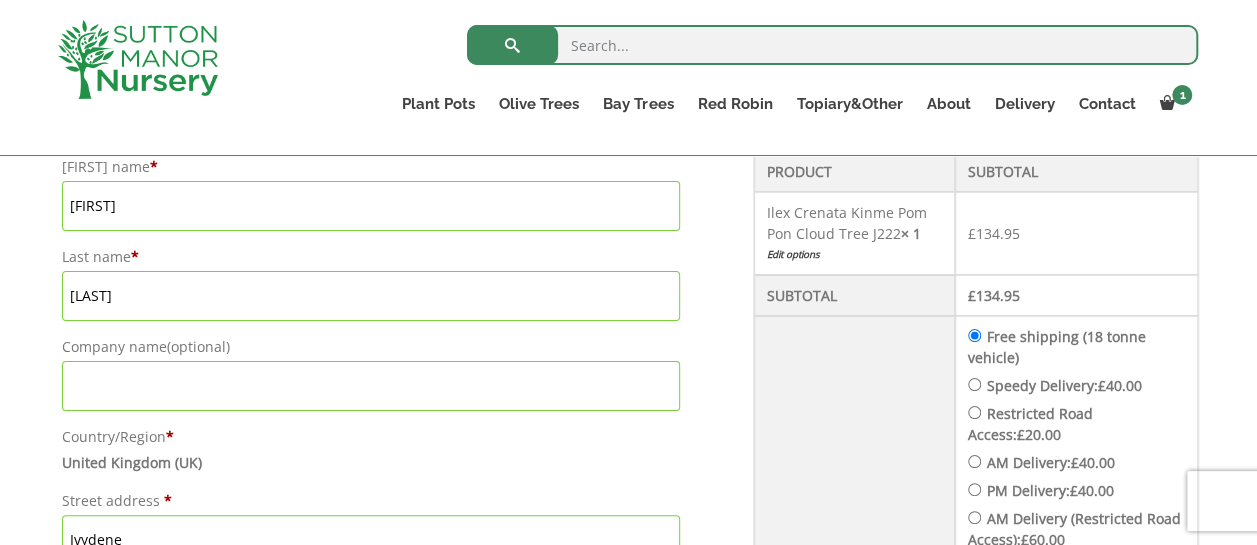 scroll, scrollTop: 616, scrollLeft: 0, axis: vertical 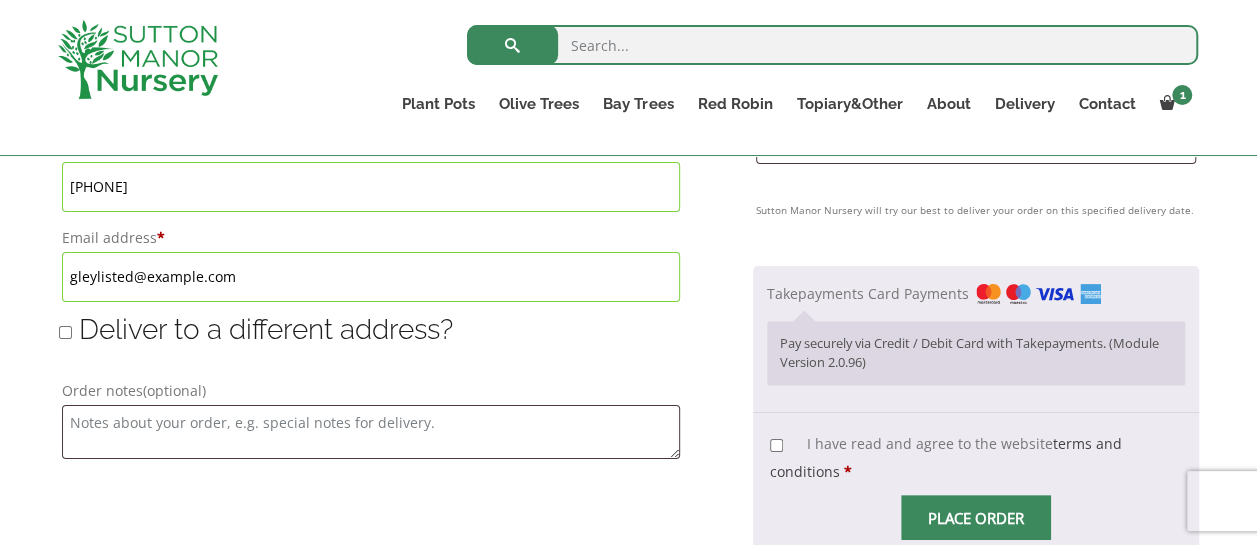 click on "I have read and agree to the website  terms and conditions   *" at bounding box center (776, 445) 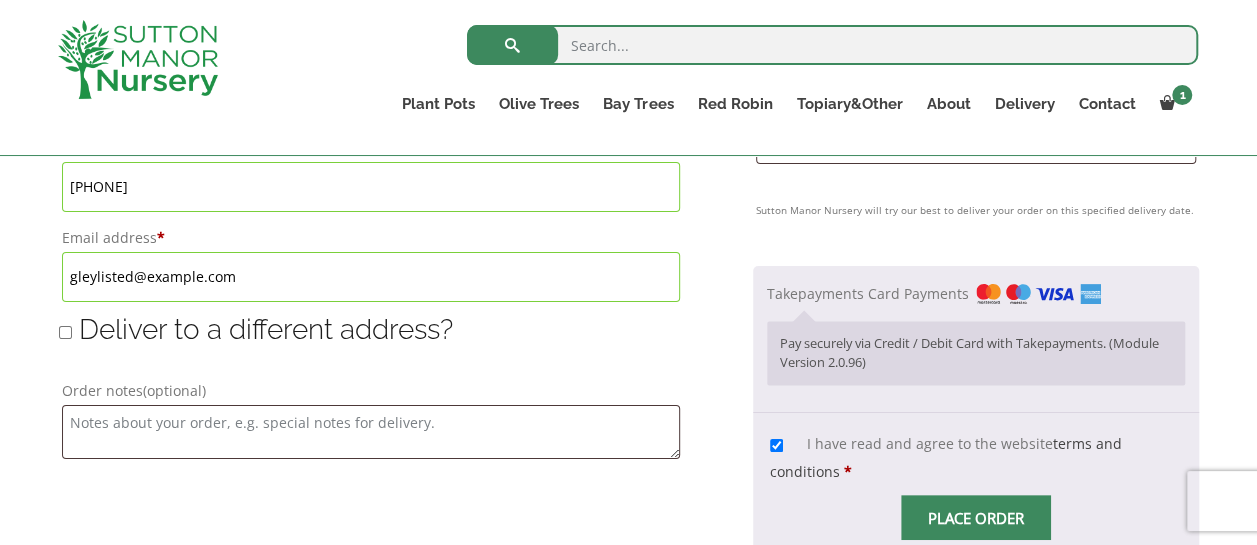 click on "Place order" at bounding box center [976, 517] 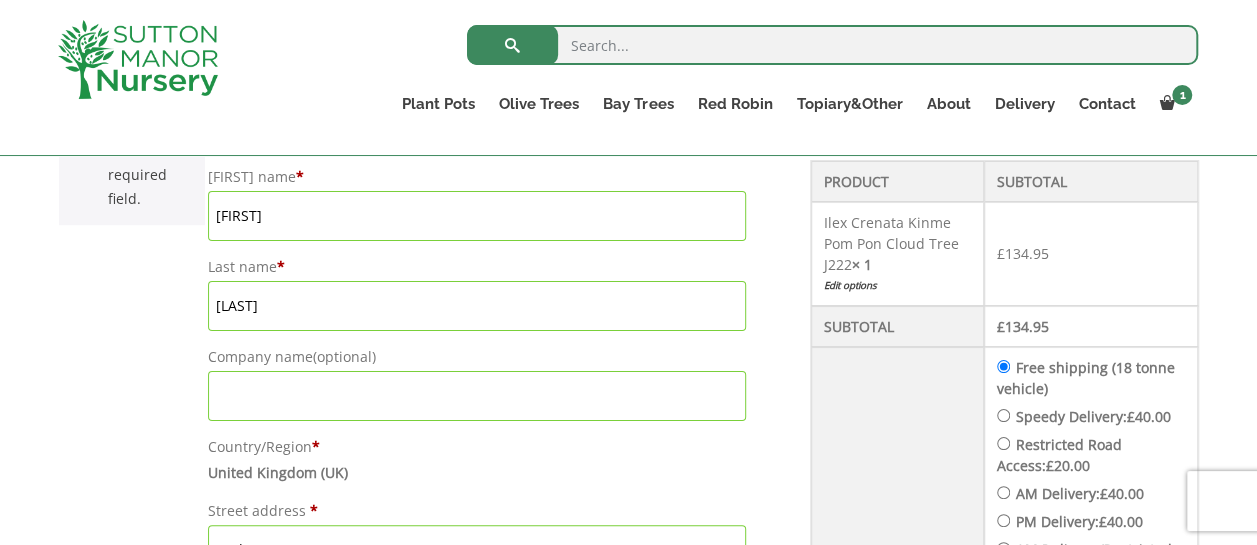 scroll, scrollTop: 575, scrollLeft: 0, axis: vertical 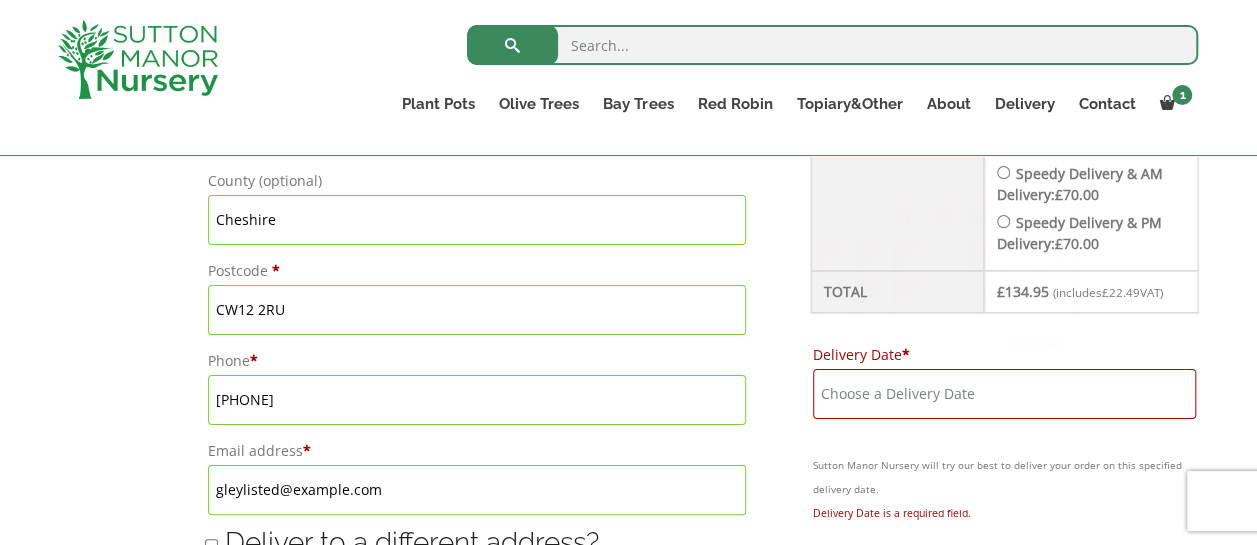 click on "Delivery Date *" at bounding box center [1004, 394] 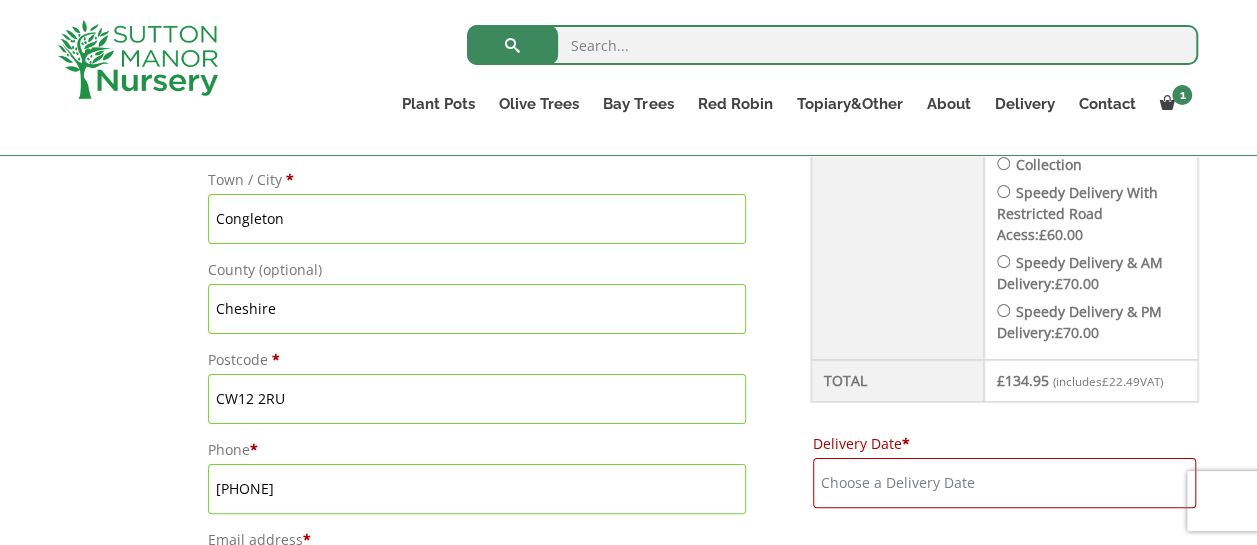 scroll, scrollTop: 1073, scrollLeft: 0, axis: vertical 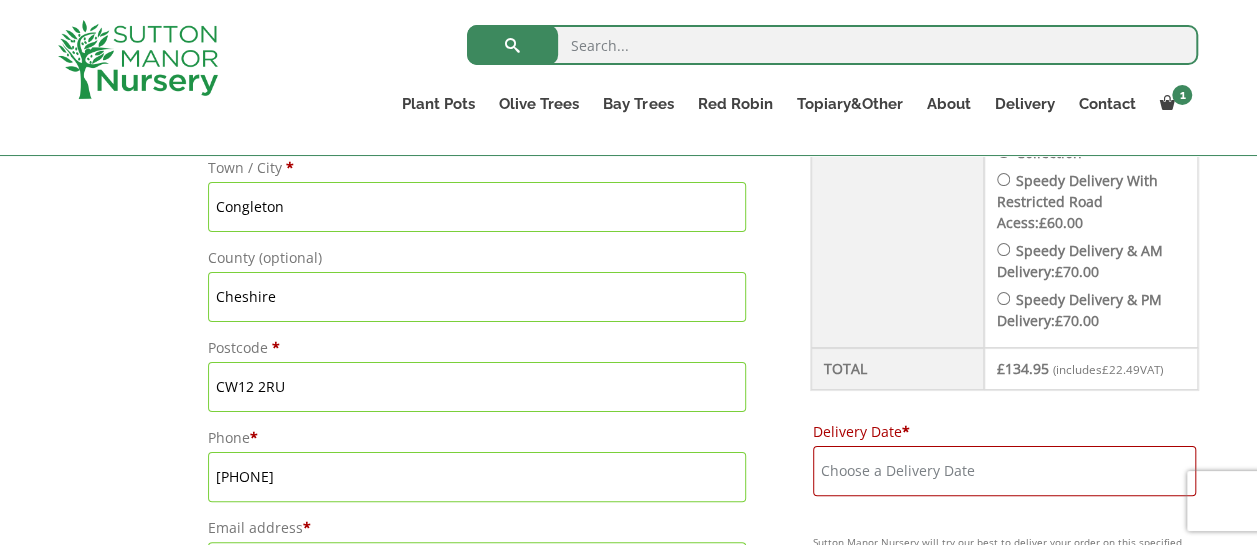 click on "Delivery Date *" at bounding box center [1004, 471] 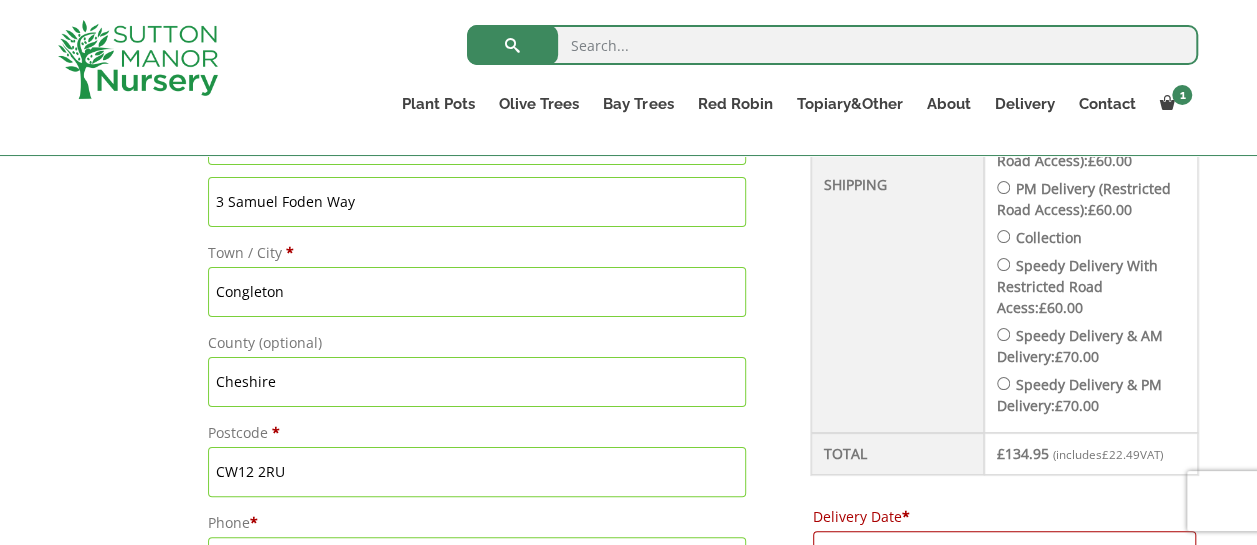 scroll, scrollTop: 984, scrollLeft: 0, axis: vertical 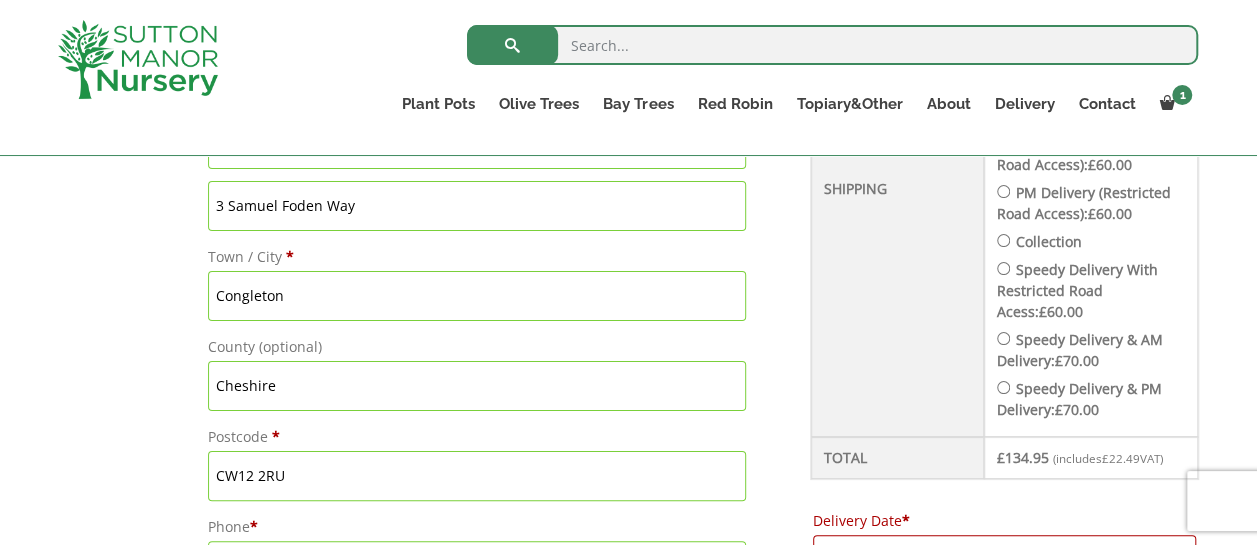 click on "Delivery Date *" at bounding box center [1004, 521] 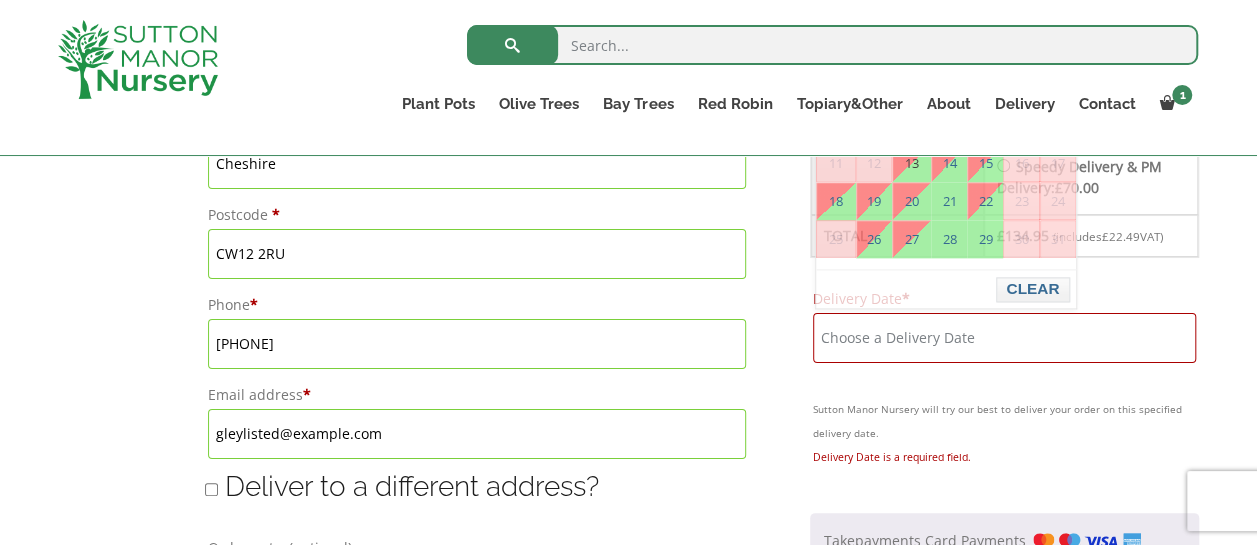 scroll, scrollTop: 1266, scrollLeft: 0, axis: vertical 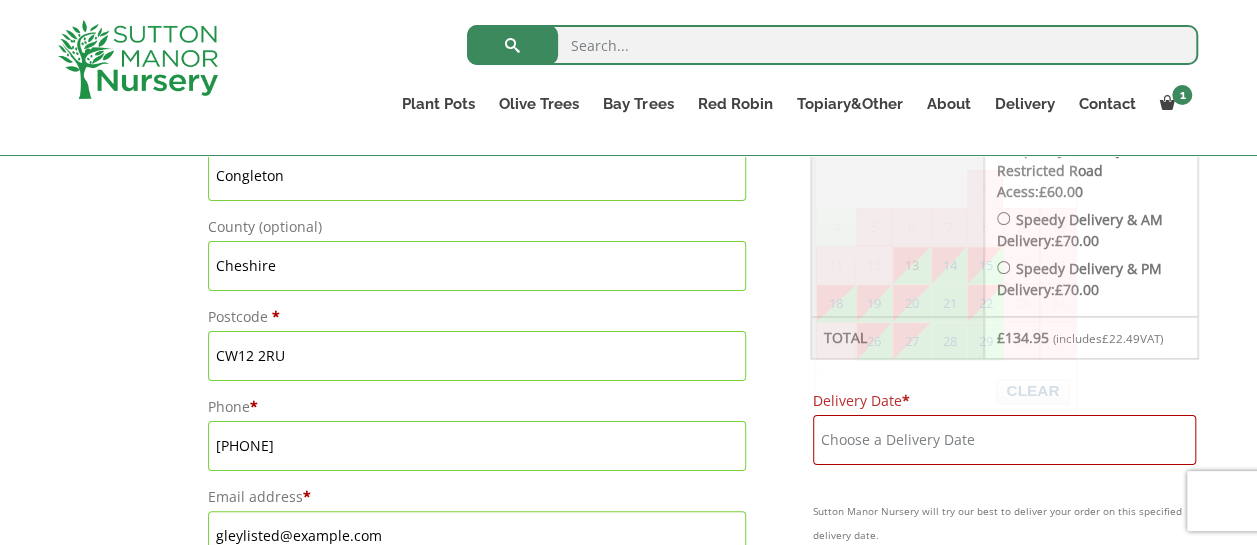click on "Delivery Date *" at bounding box center (1004, 440) 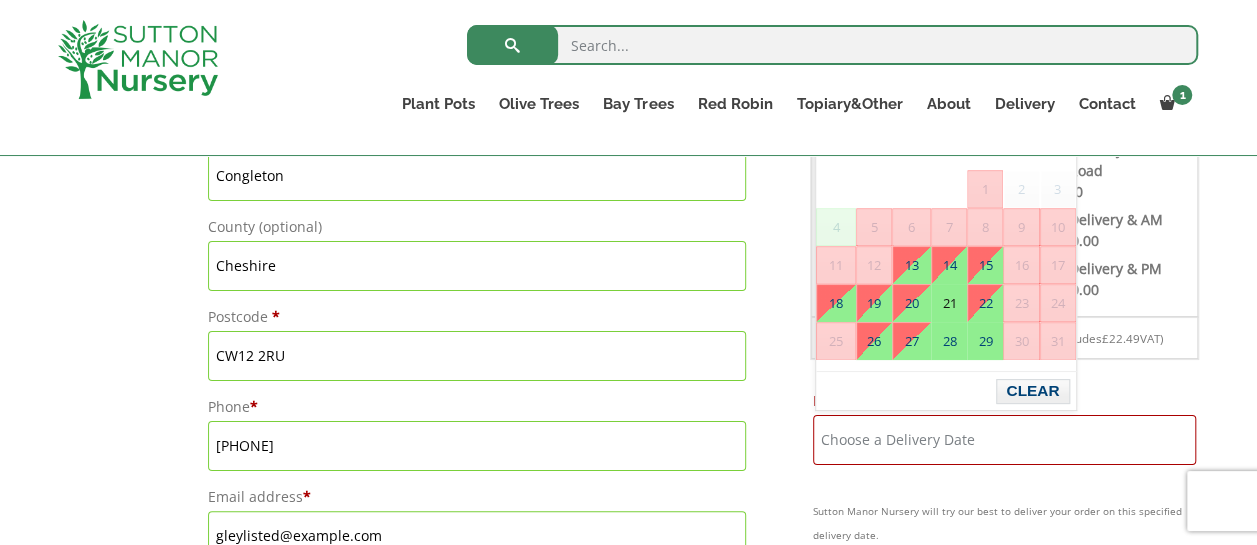 click on "21" at bounding box center (949, 303) 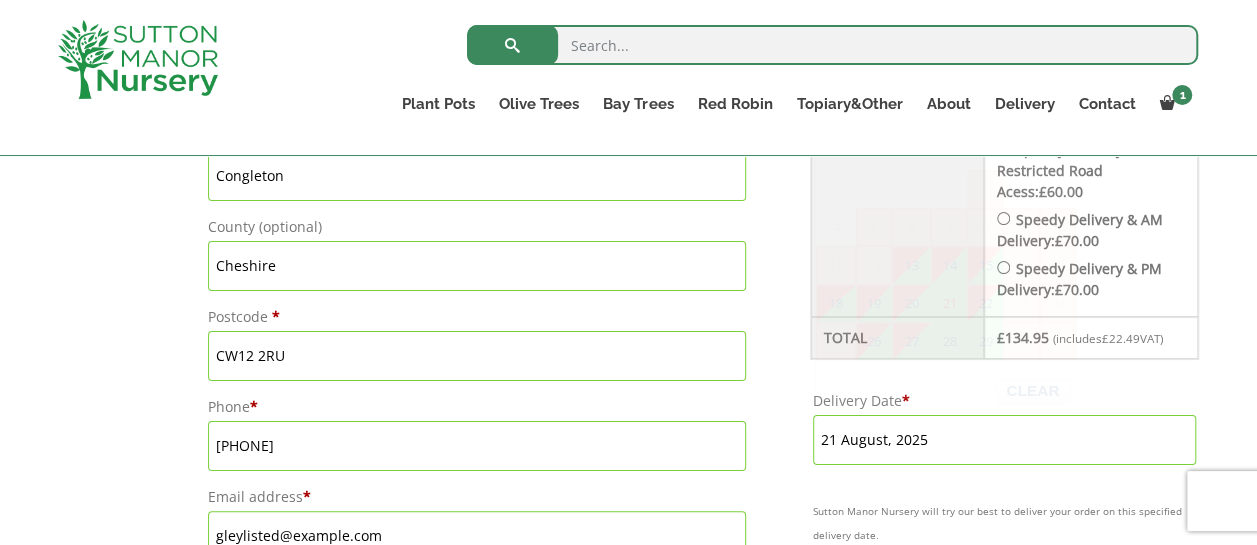 click on "21 August, 2025" at bounding box center (1004, 440) 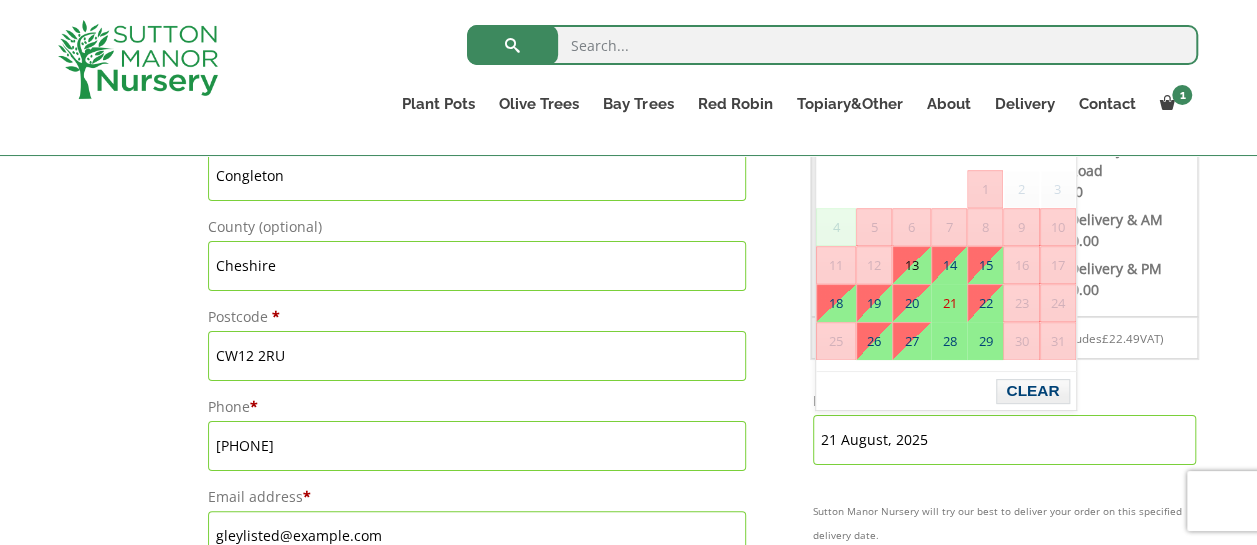 click on "13" at bounding box center [911, 265] 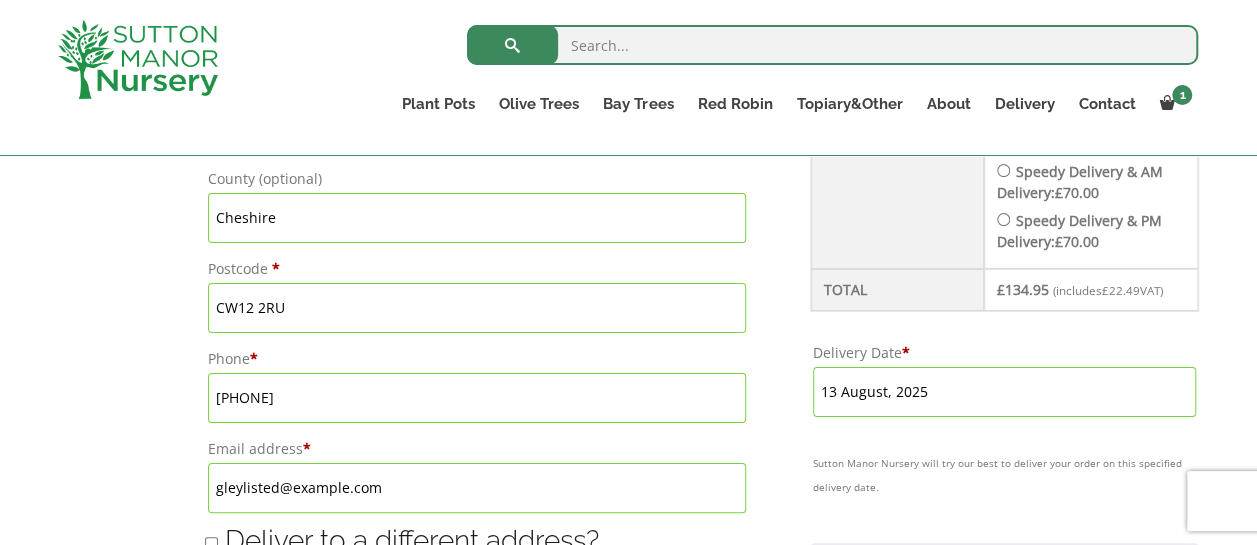 scroll, scrollTop: 1156, scrollLeft: 0, axis: vertical 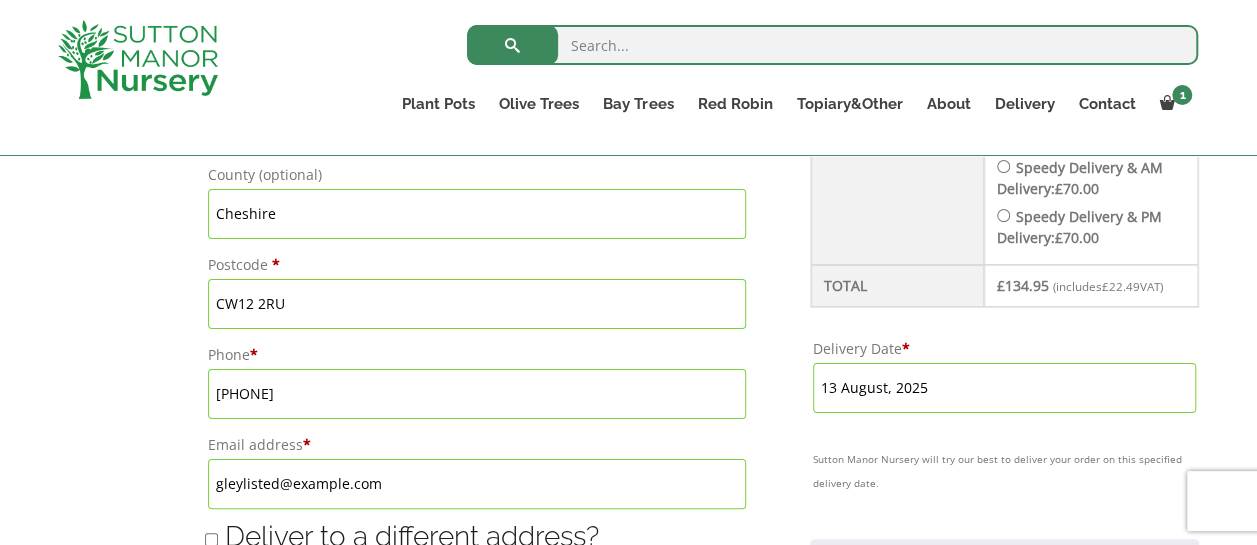 click on "Delivery Date * 13 August, 2025 Sutton Manor Nursery will try our best to deliver your order on this specified delivery date." at bounding box center (1004, 415) 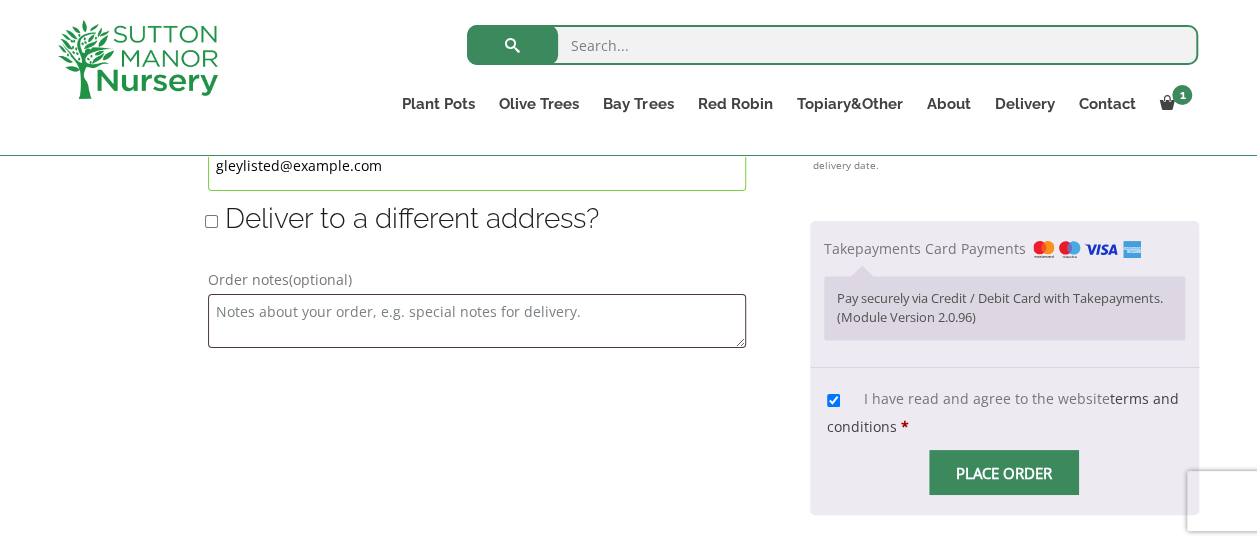 scroll, scrollTop: 1510, scrollLeft: 0, axis: vertical 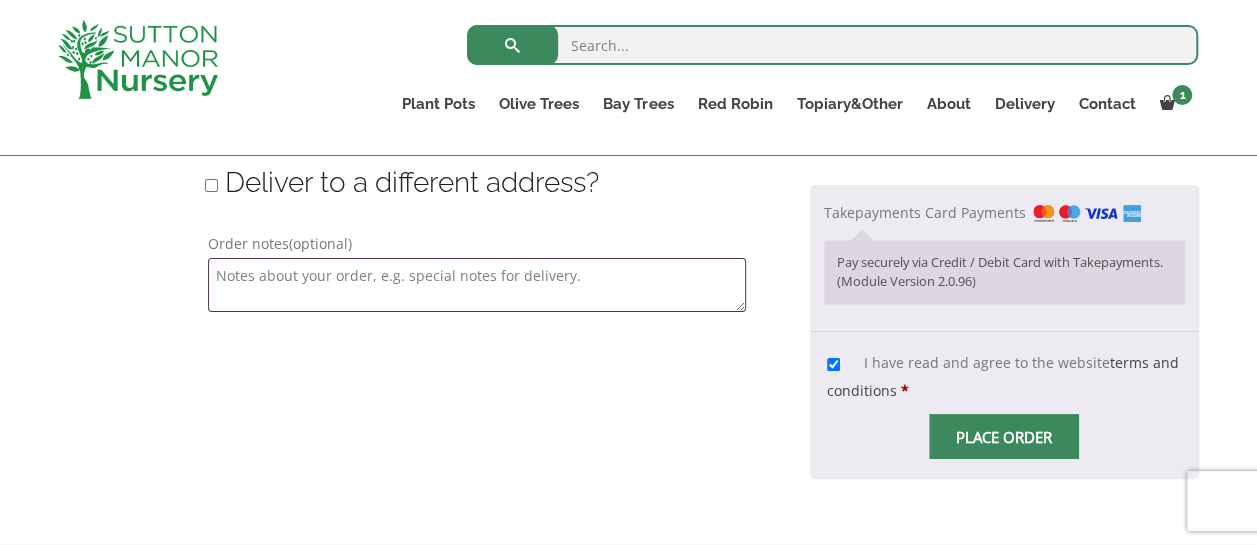 click on "Place order" at bounding box center (1004, 436) 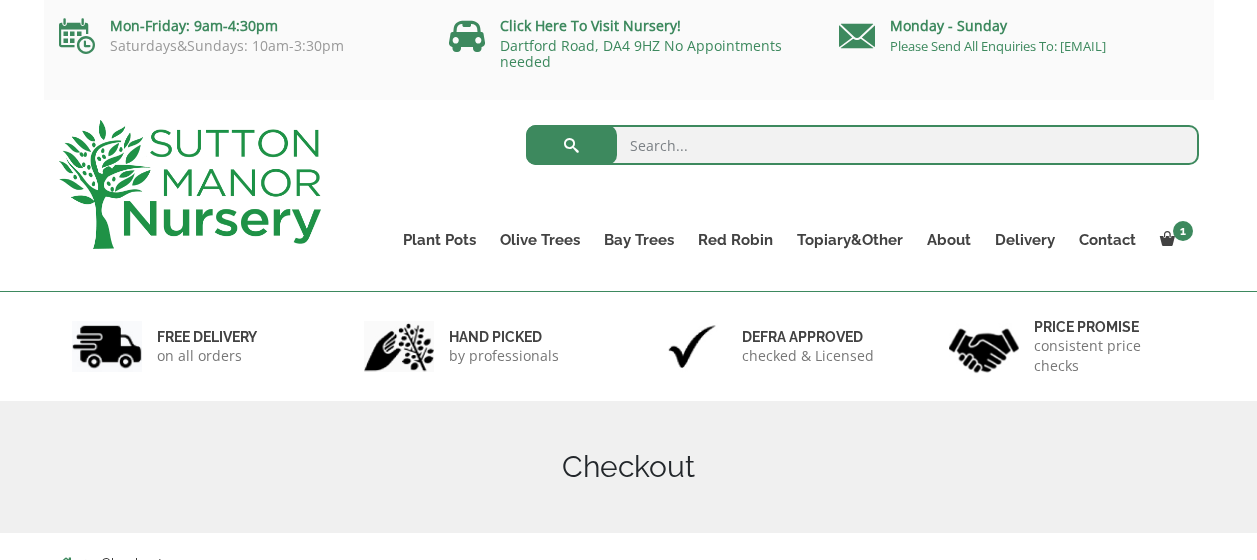 scroll, scrollTop: 0, scrollLeft: 0, axis: both 